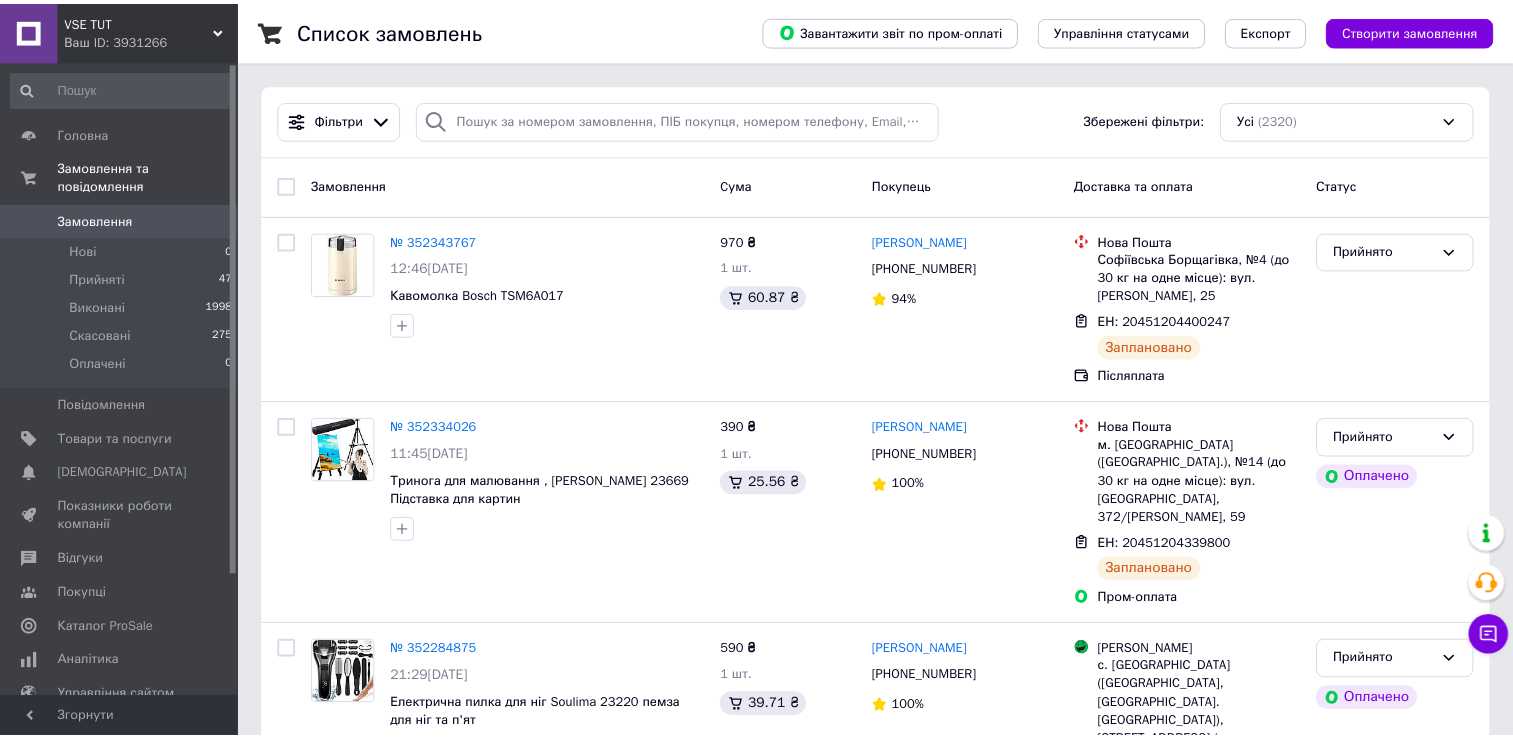 scroll, scrollTop: 0, scrollLeft: 0, axis: both 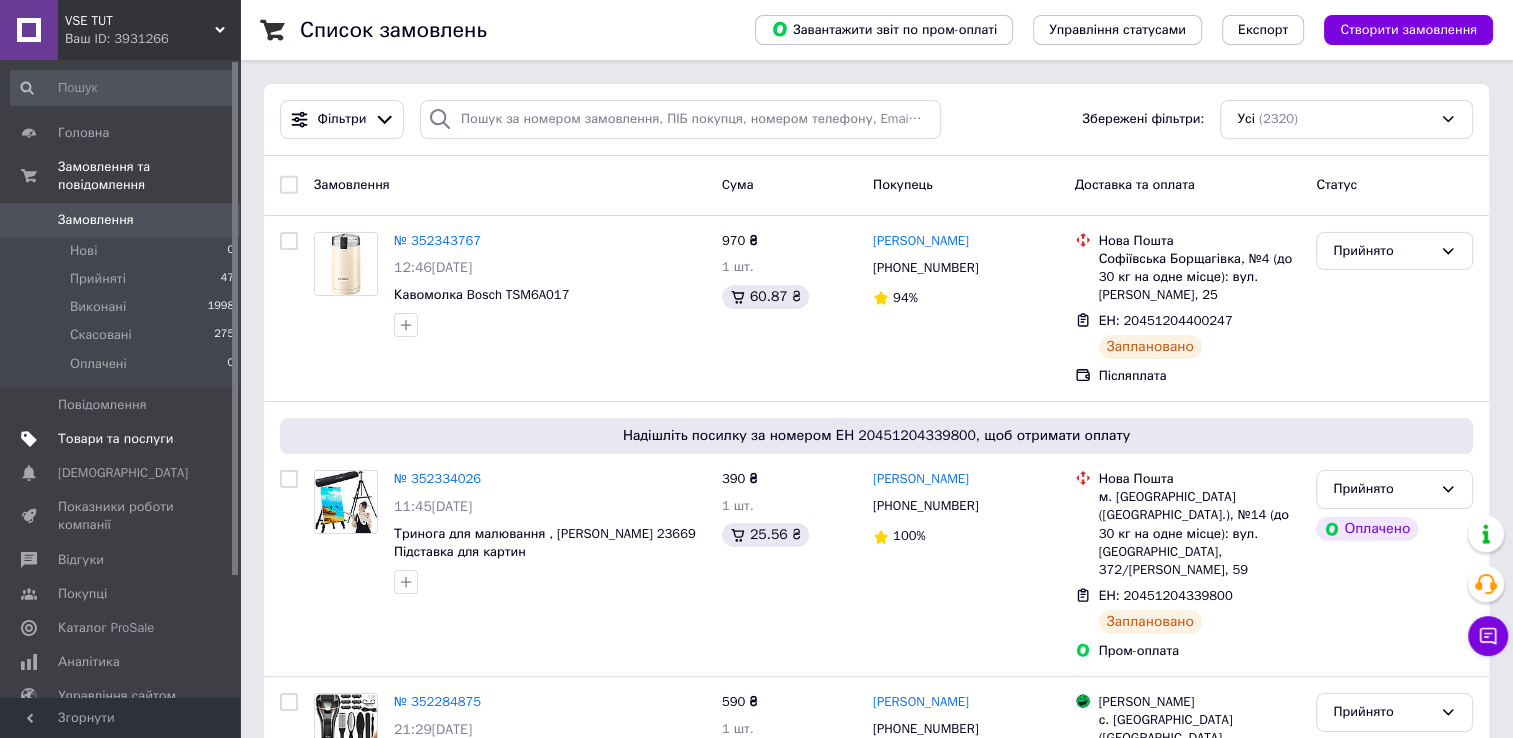 click on "Товари та послуги" at bounding box center (115, 439) 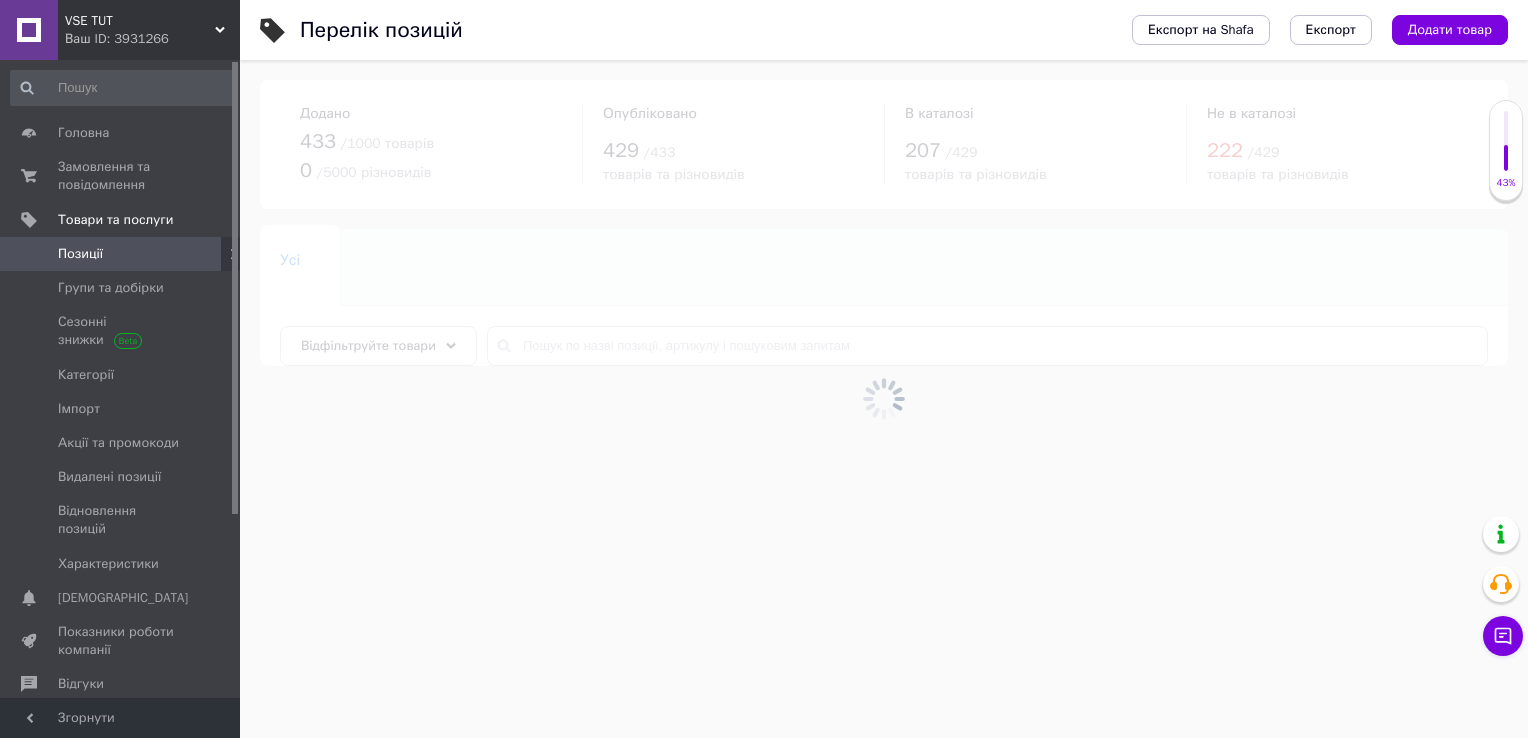 click at bounding box center [884, 399] 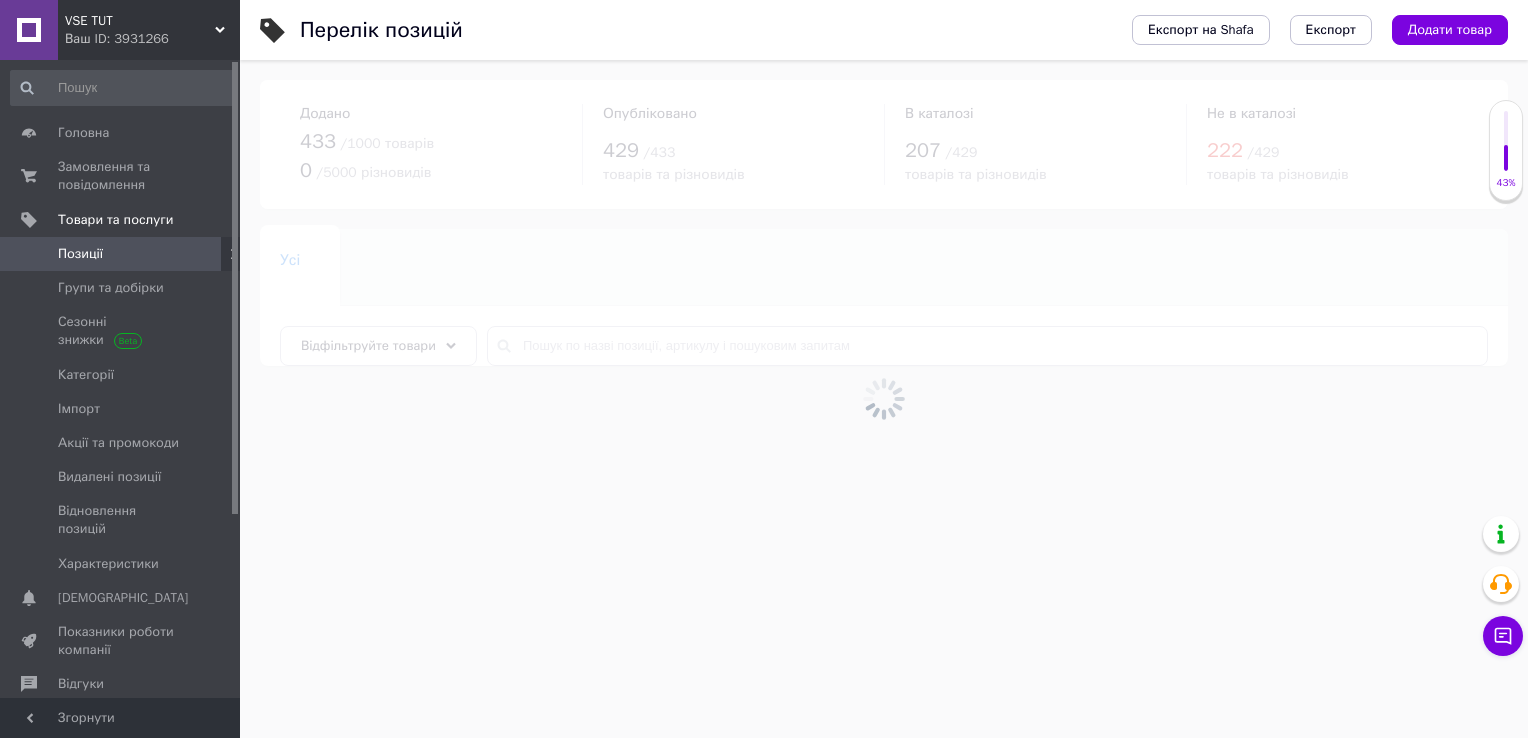 click at bounding box center (884, 399) 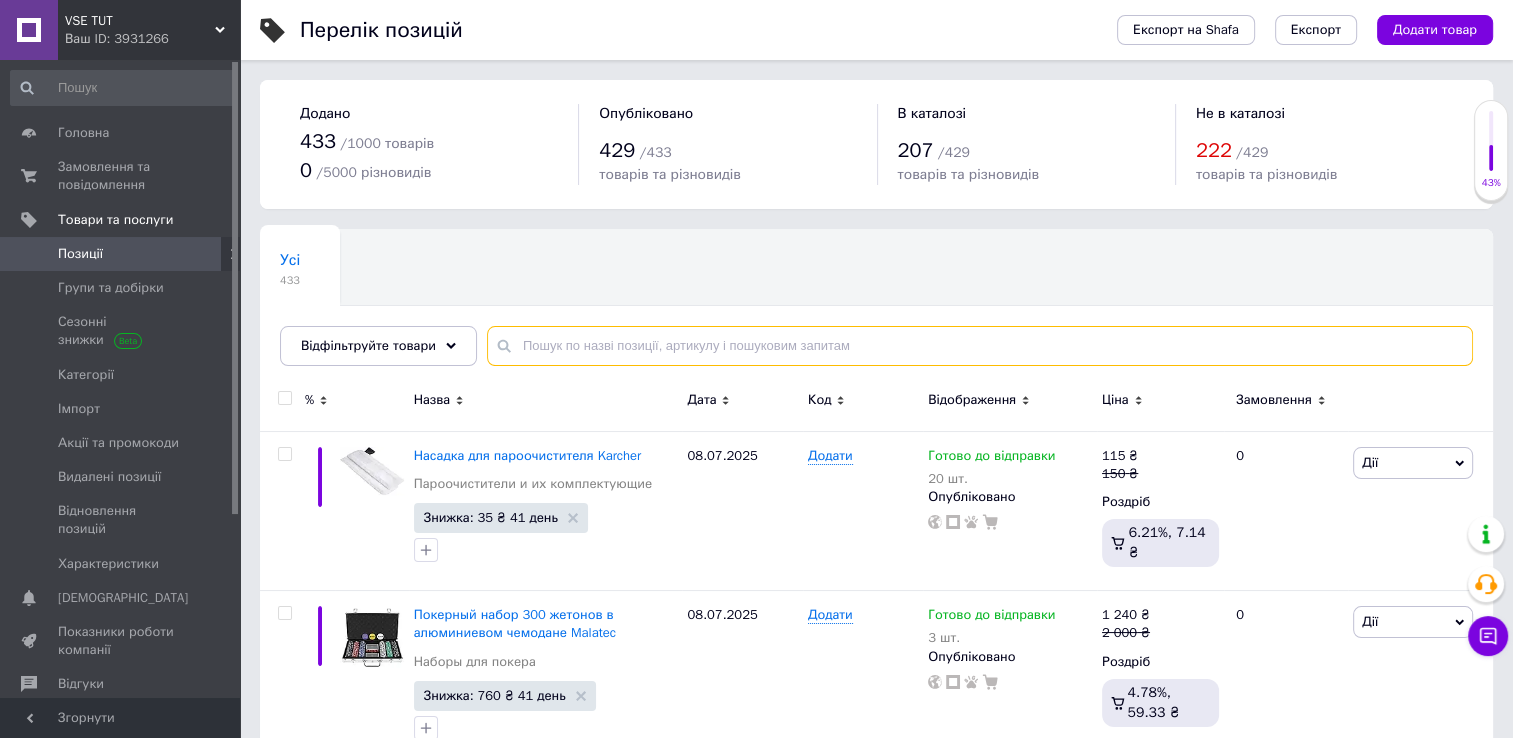click at bounding box center [980, 346] 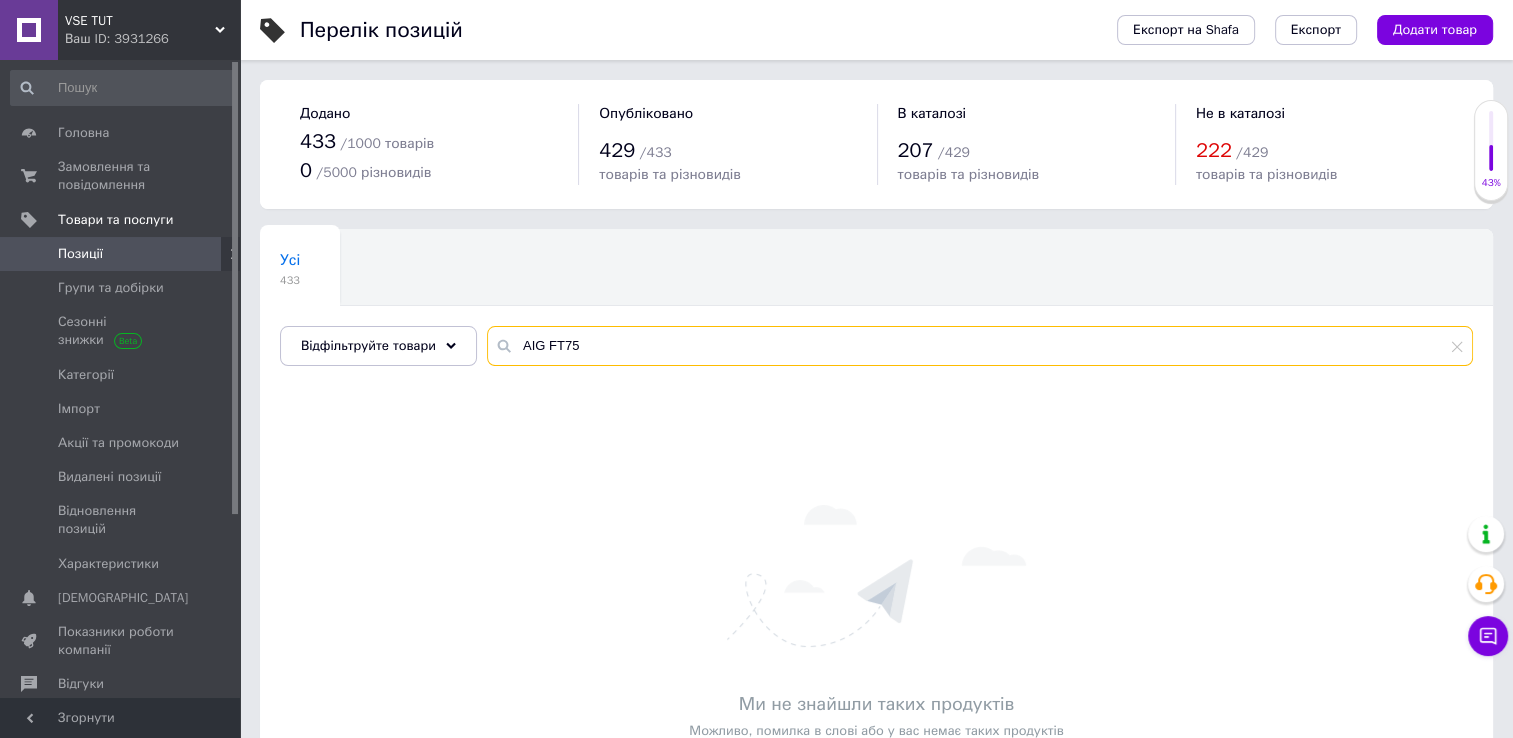 type on "AIG FT75" 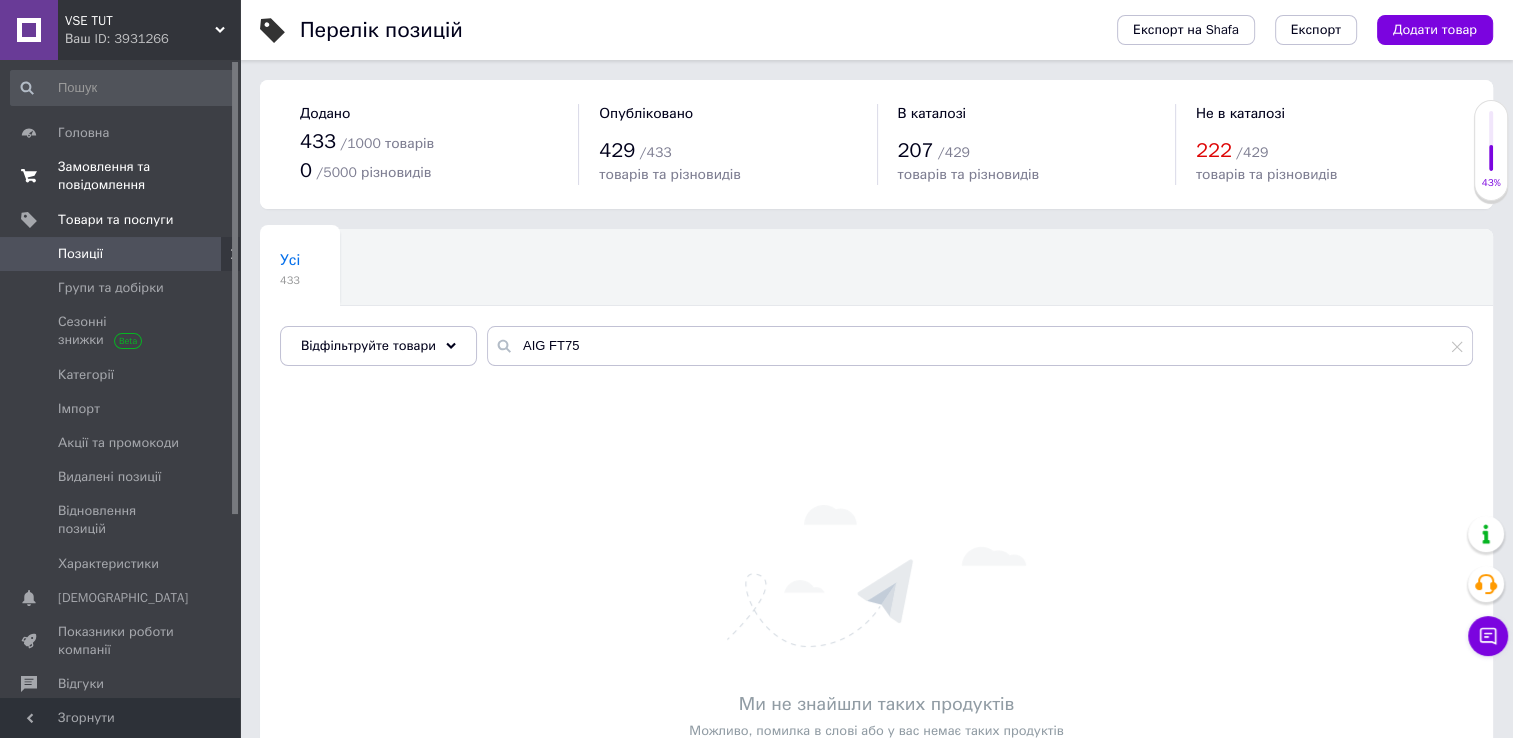 click on "Замовлення та повідомлення" at bounding box center (121, 176) 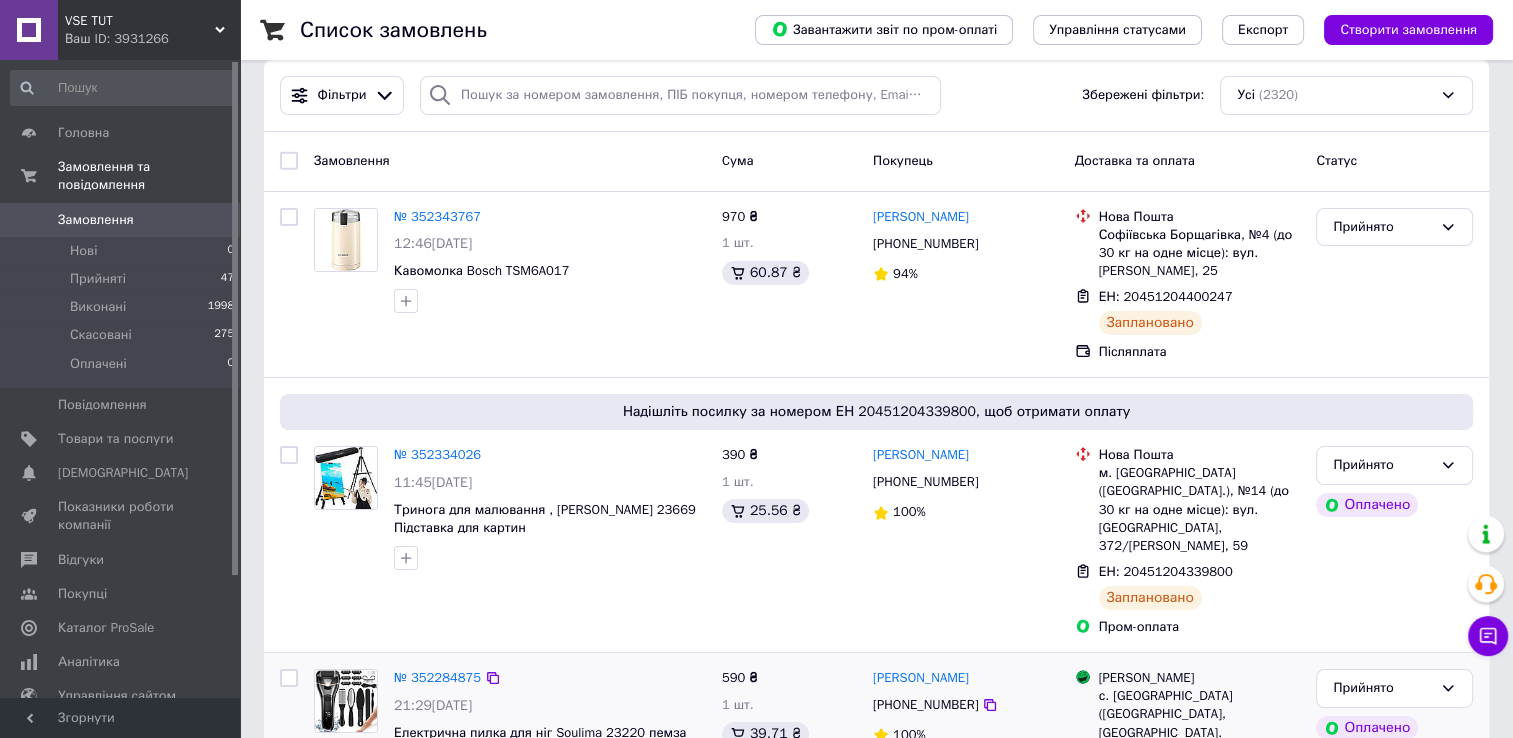 scroll, scrollTop: 0, scrollLeft: 0, axis: both 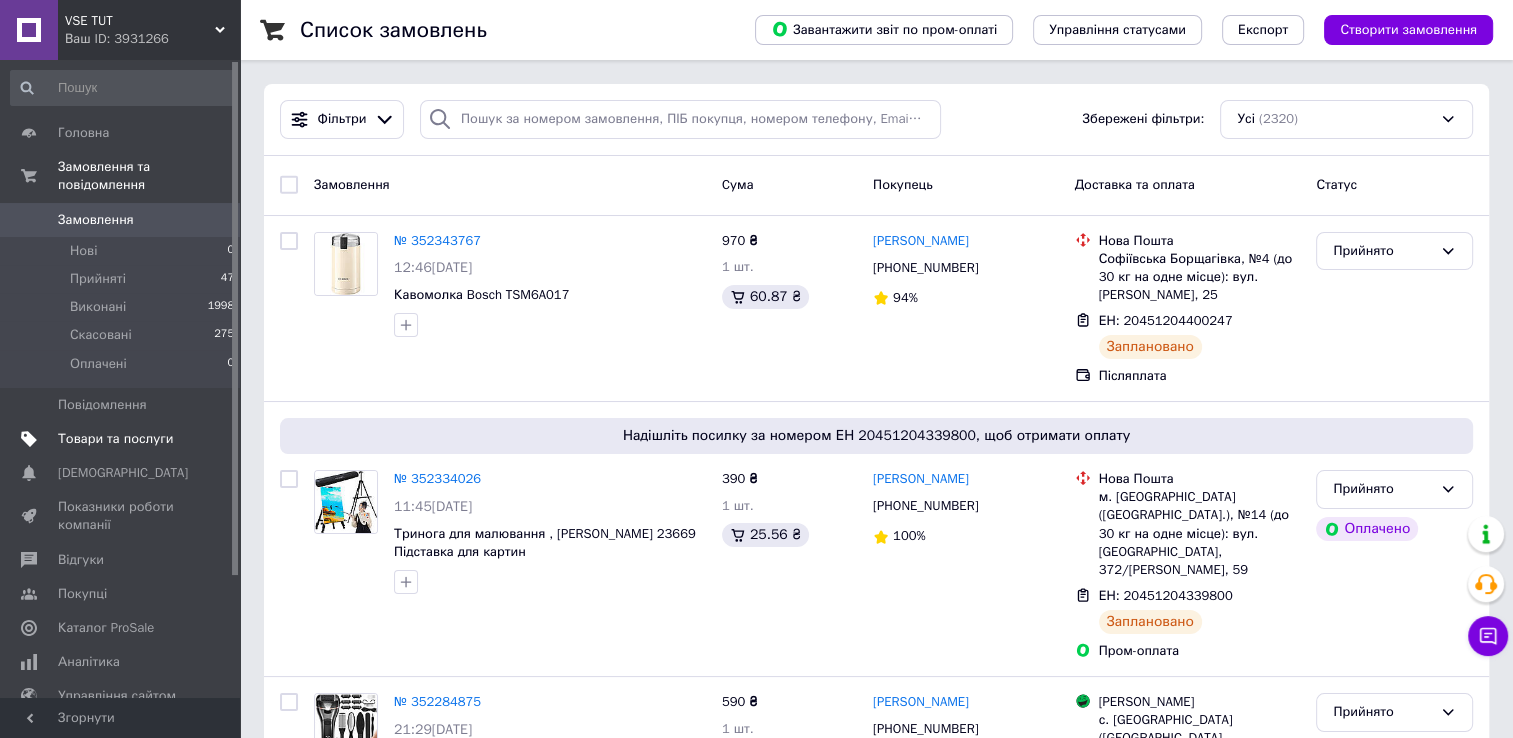 click on "Товари та послуги" at bounding box center [115, 439] 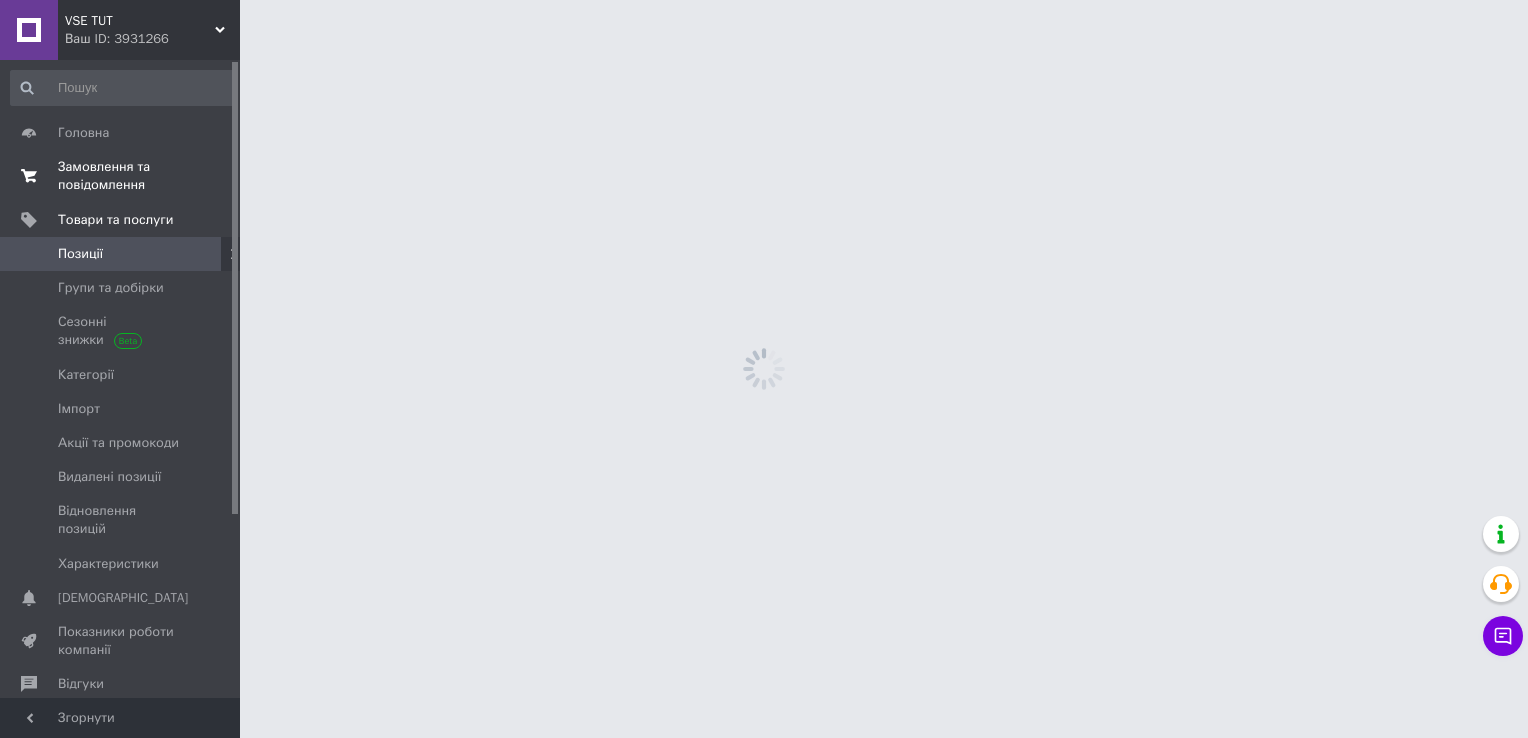 click on "Замовлення та повідомлення" at bounding box center (121, 176) 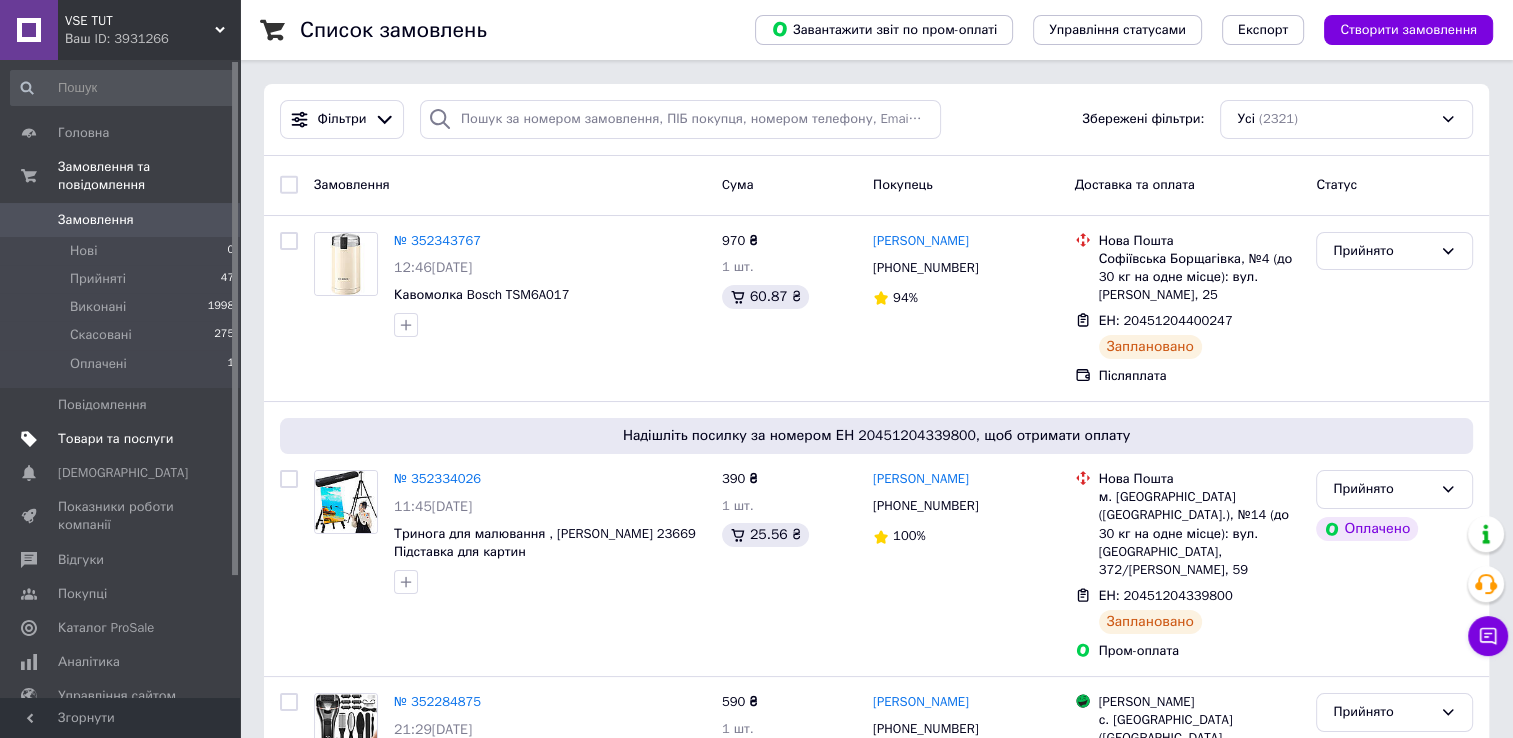 click on "Товари та послуги" at bounding box center [115, 439] 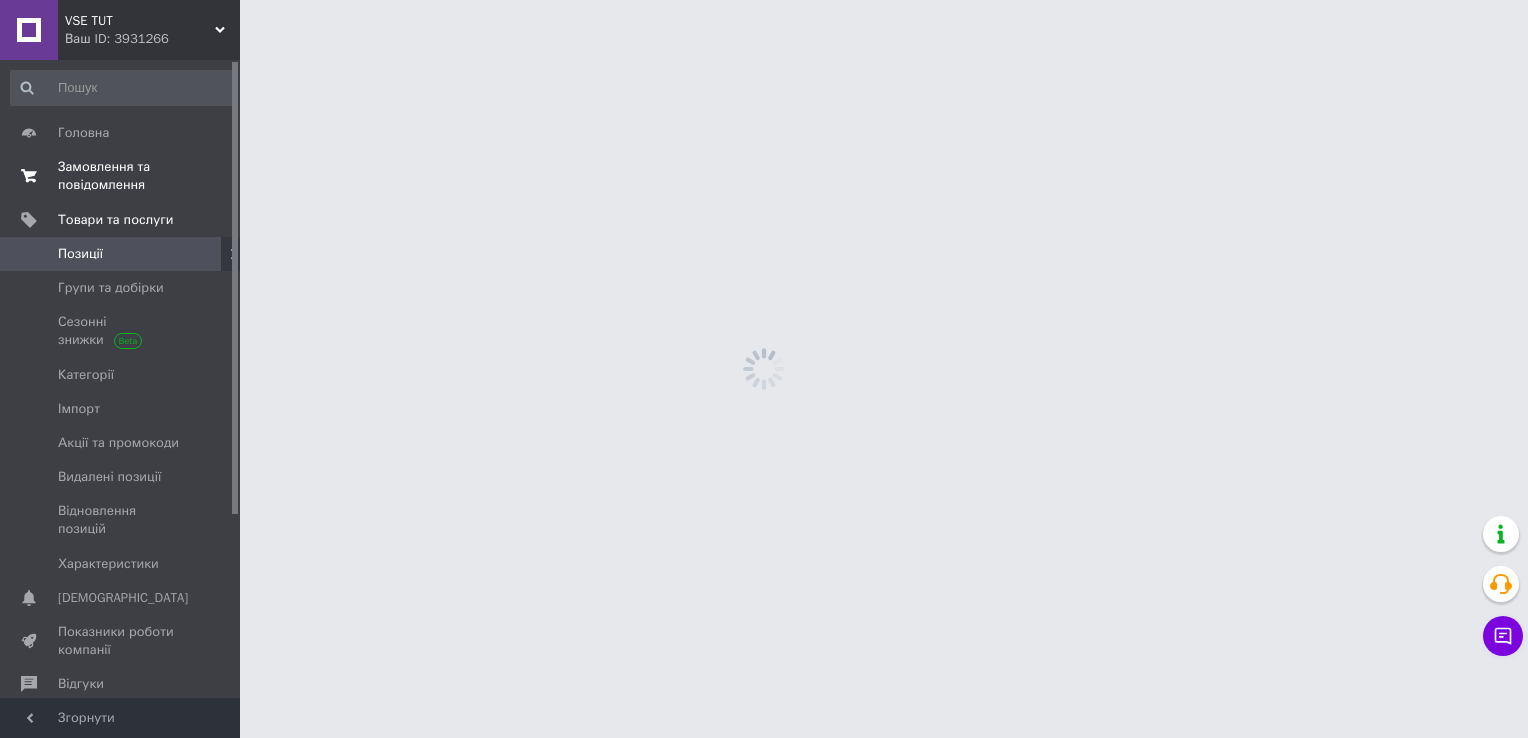 click on "Замовлення та повідомлення" at bounding box center [121, 176] 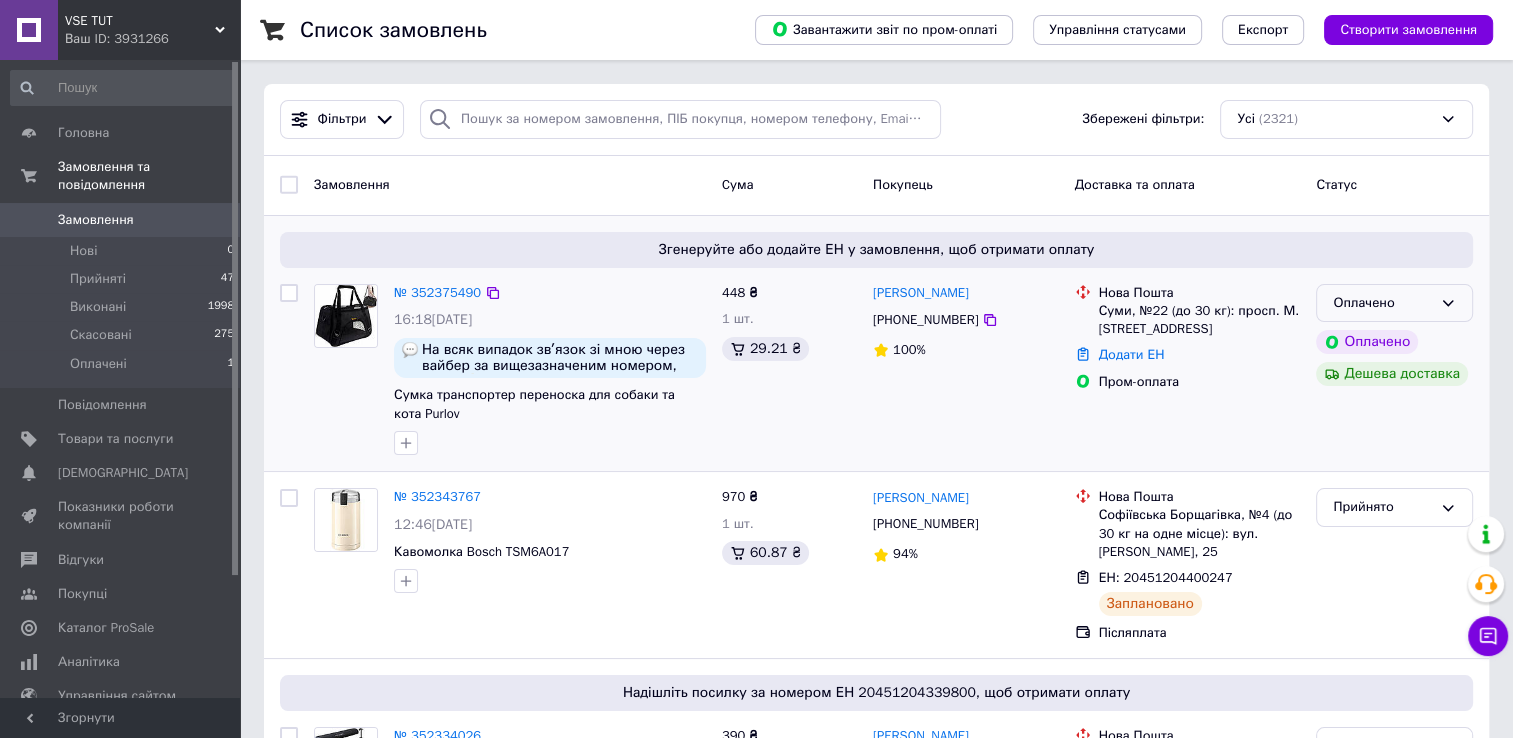 click 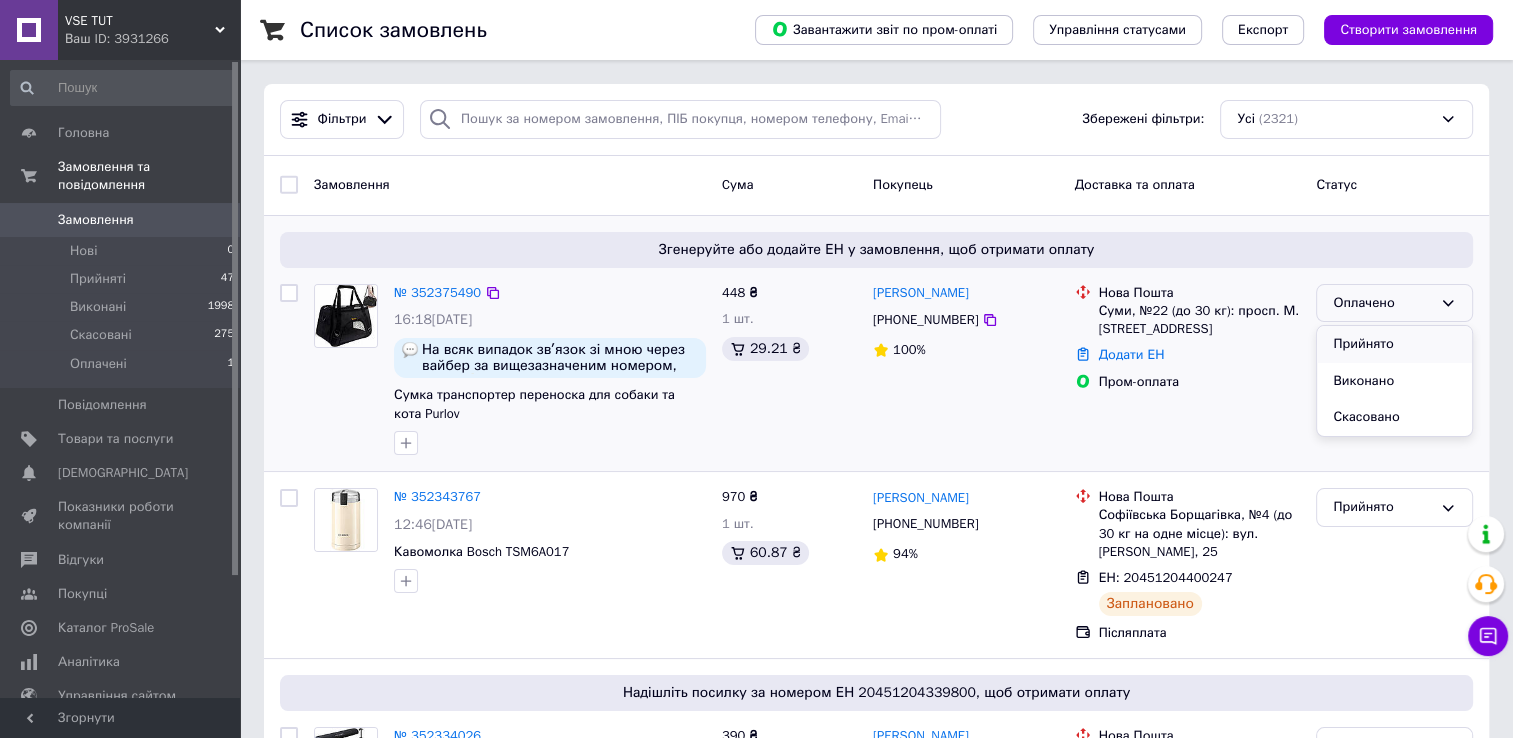 click on "Прийнято" at bounding box center [1394, 344] 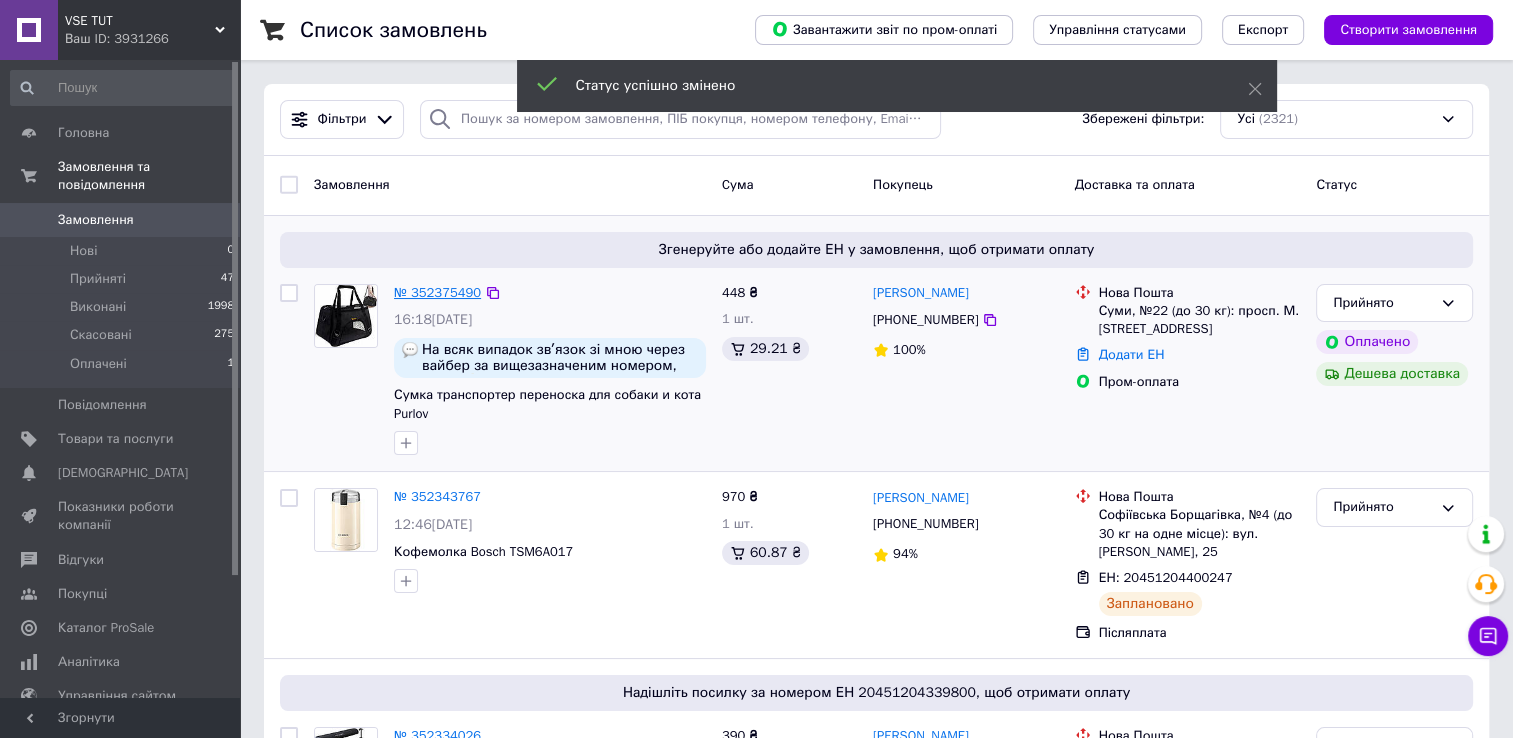 click on "№ 352375490" at bounding box center [437, 292] 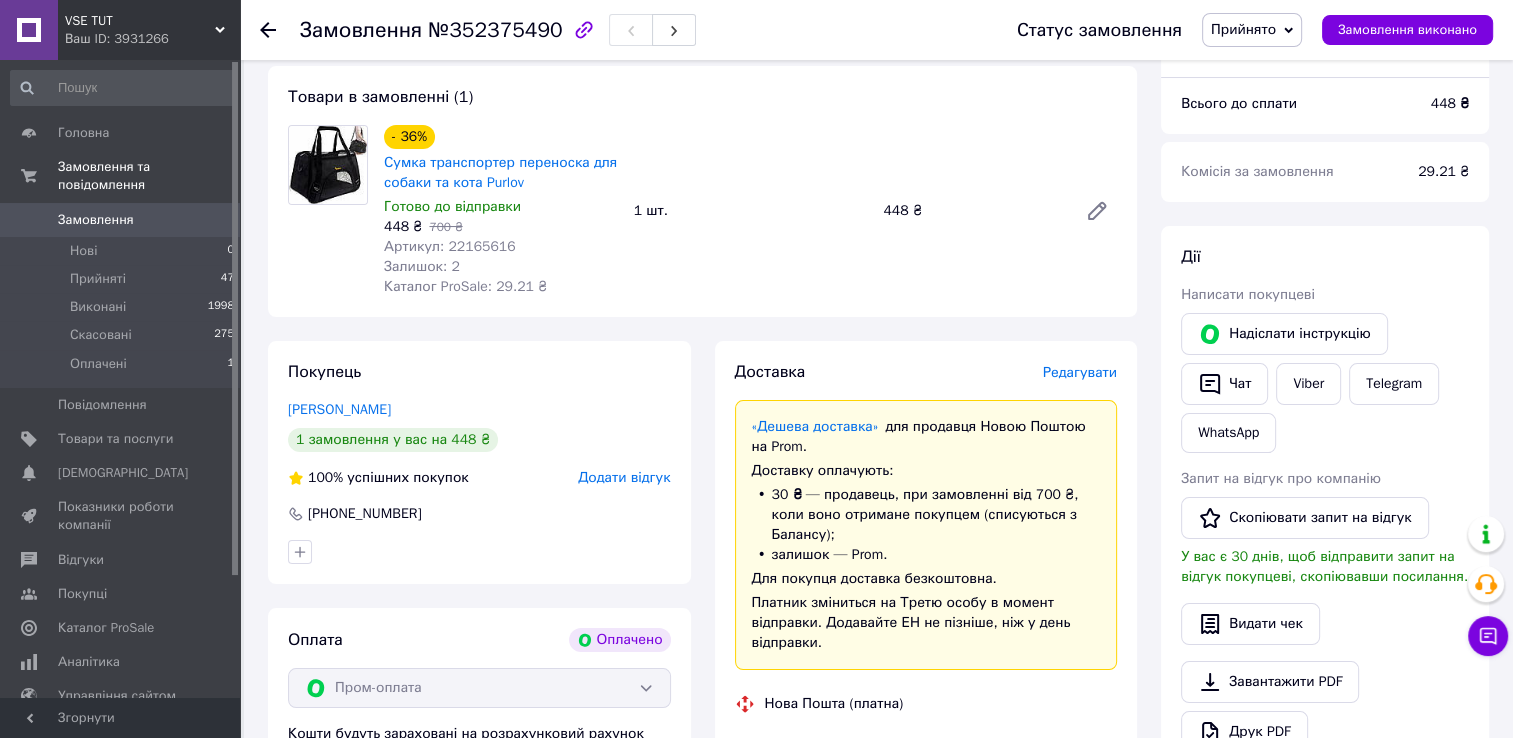 scroll, scrollTop: 700, scrollLeft: 0, axis: vertical 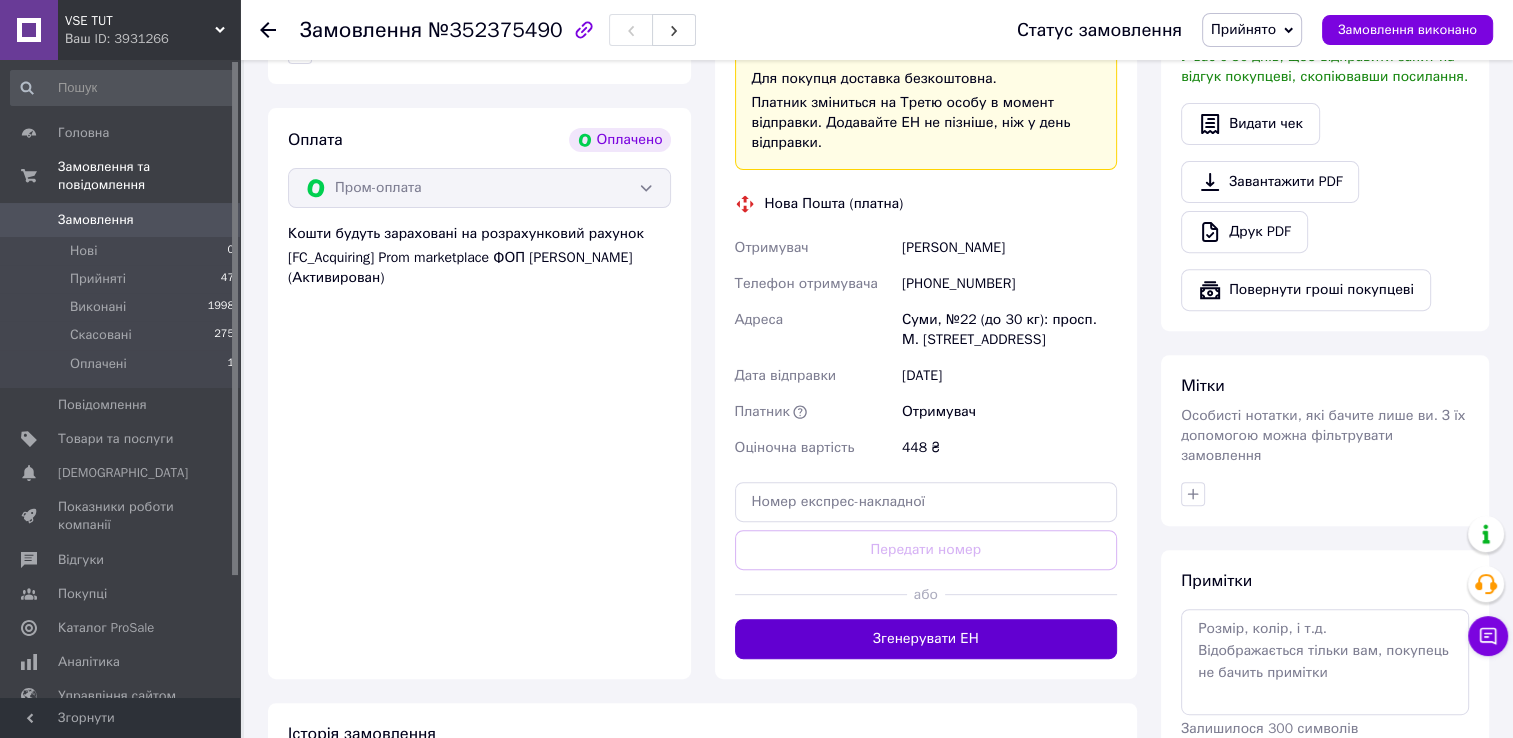 click on "Згенерувати ЕН" at bounding box center (926, 639) 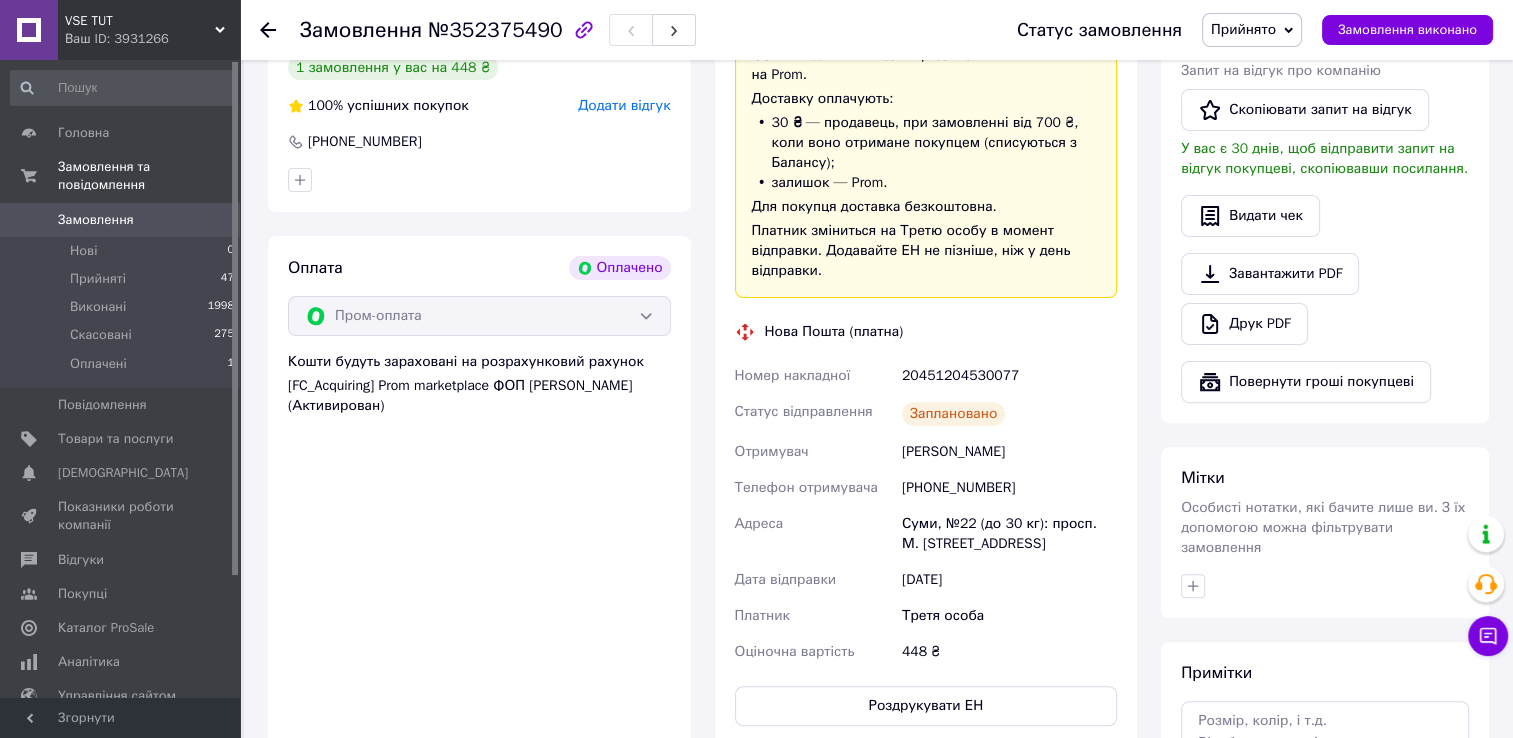 scroll, scrollTop: 300, scrollLeft: 0, axis: vertical 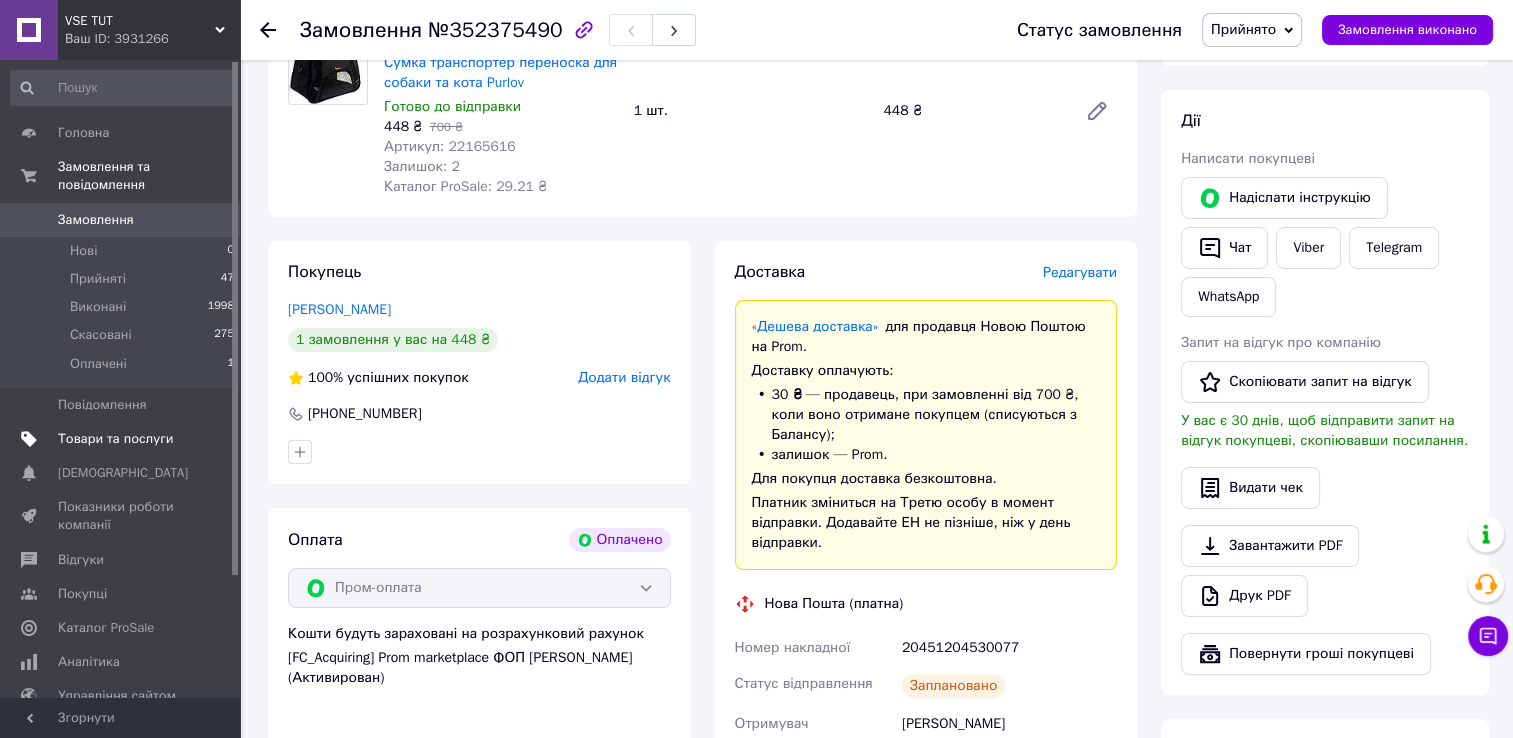 click on "Товари та послуги" at bounding box center [115, 439] 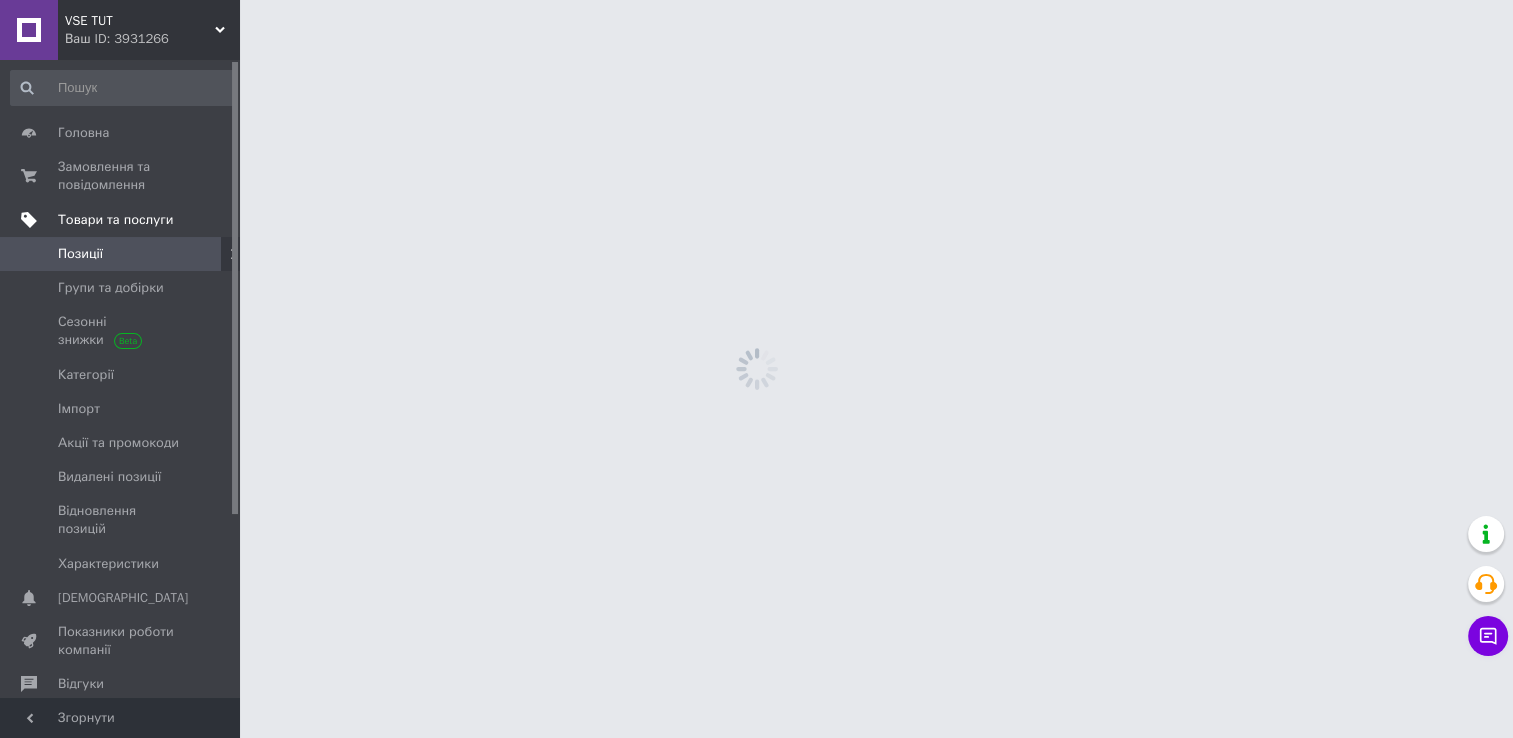 scroll, scrollTop: 0, scrollLeft: 0, axis: both 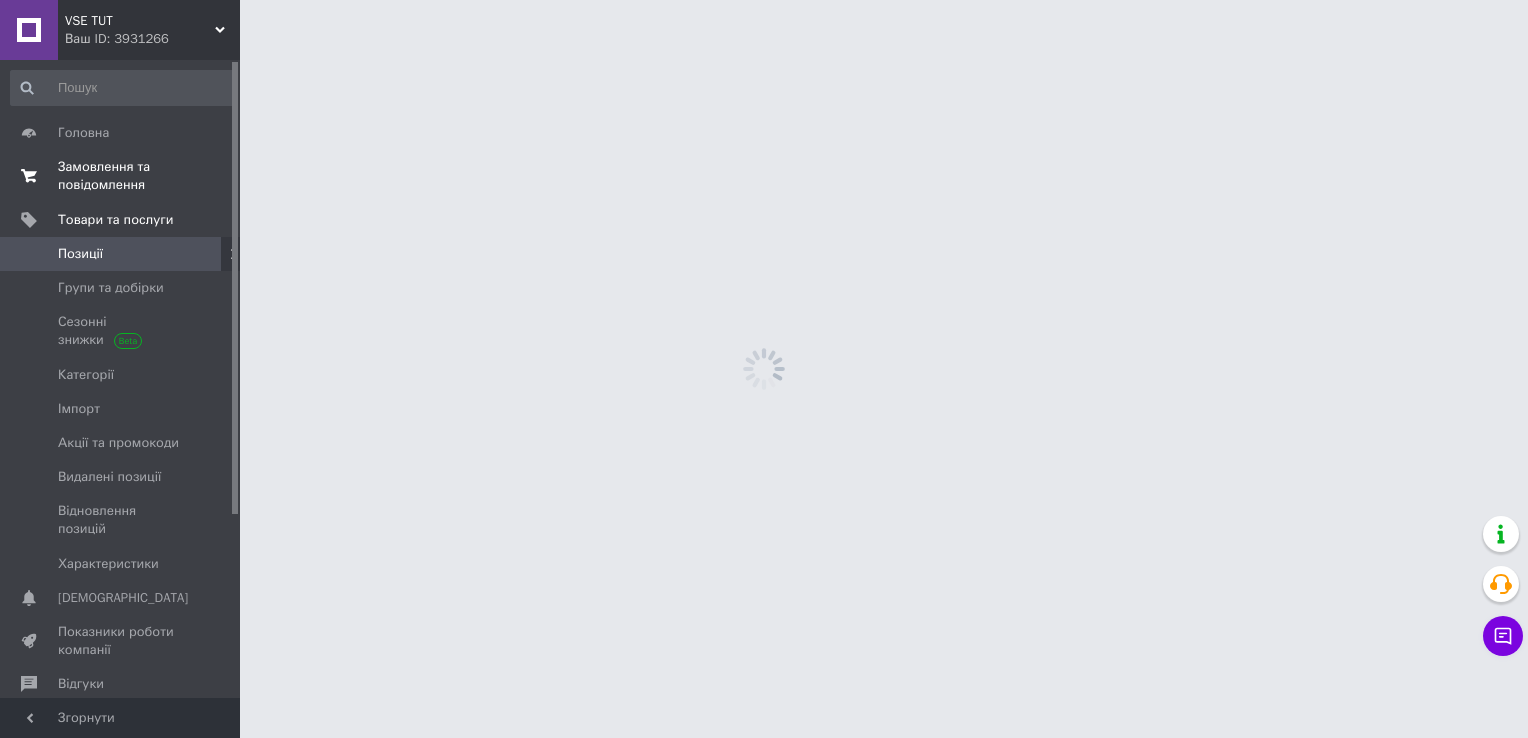 click on "Замовлення та повідомлення" at bounding box center [121, 176] 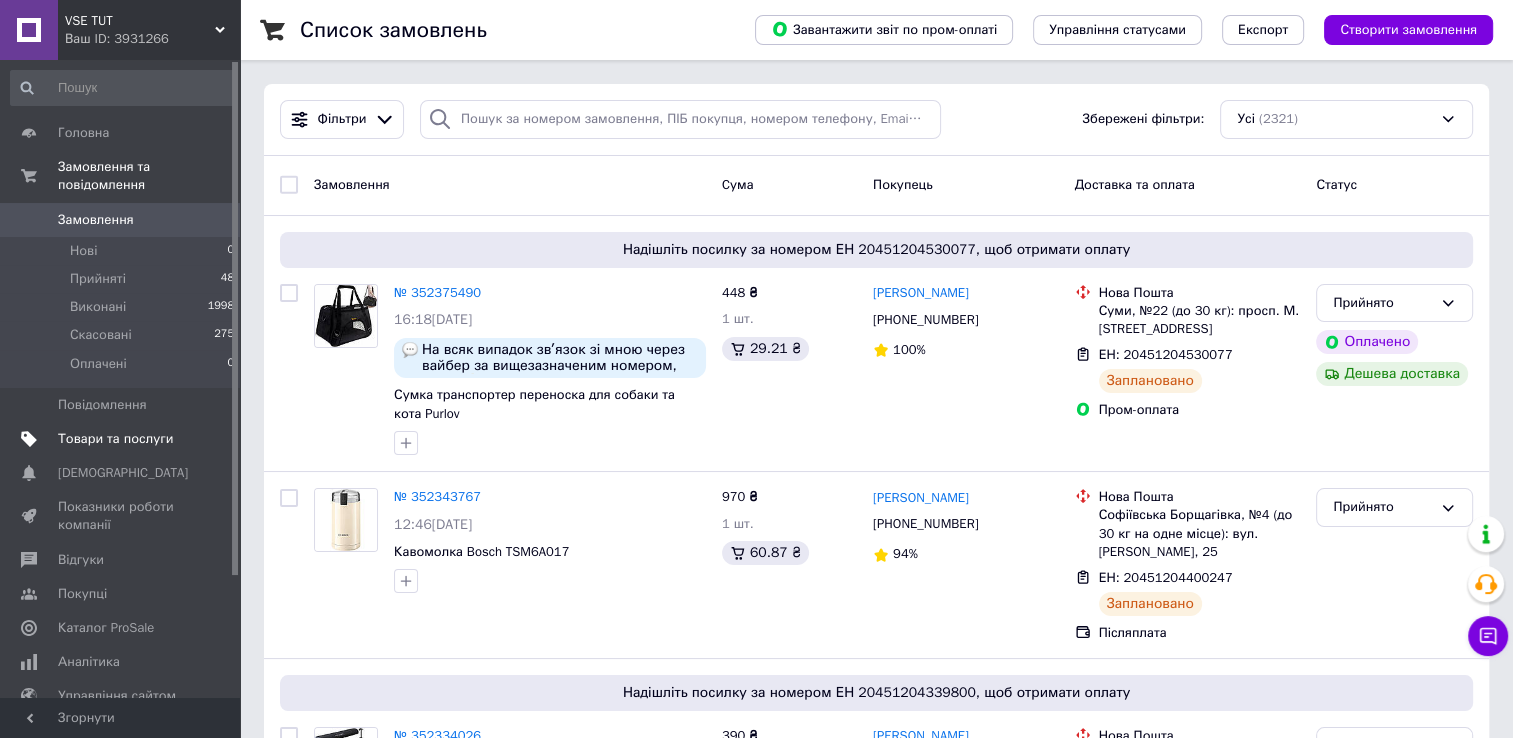 click on "Товари та послуги" at bounding box center [115, 439] 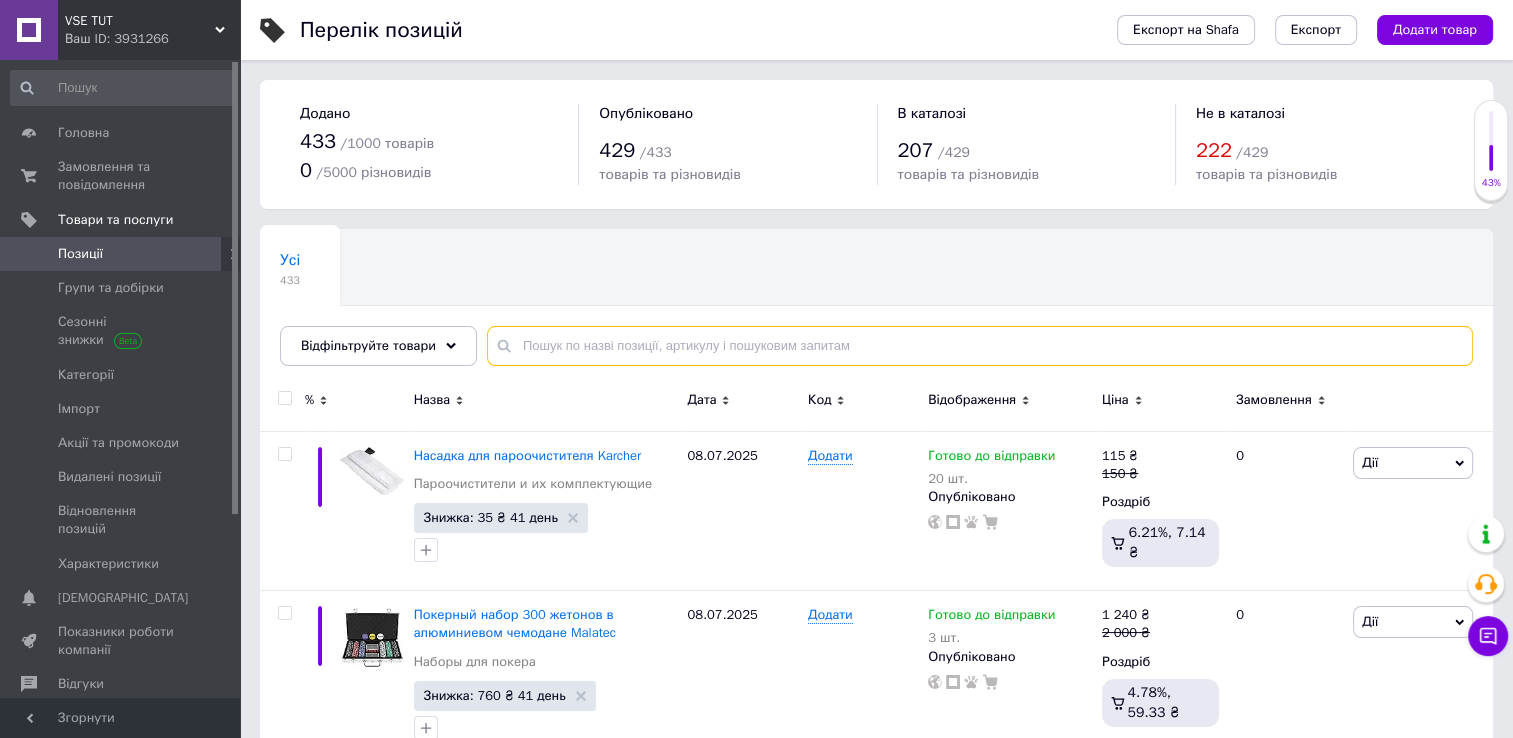 click at bounding box center (980, 346) 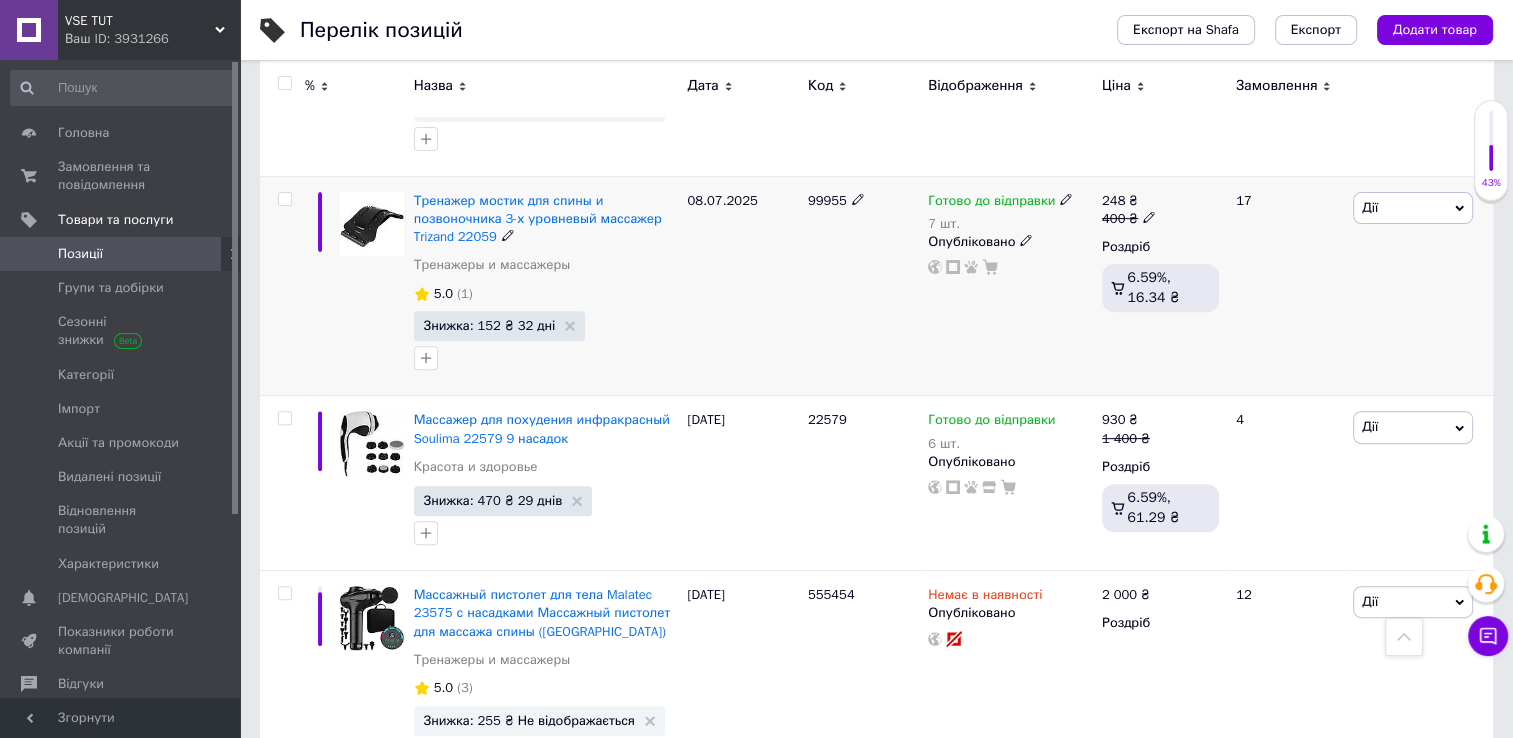 scroll, scrollTop: 712, scrollLeft: 0, axis: vertical 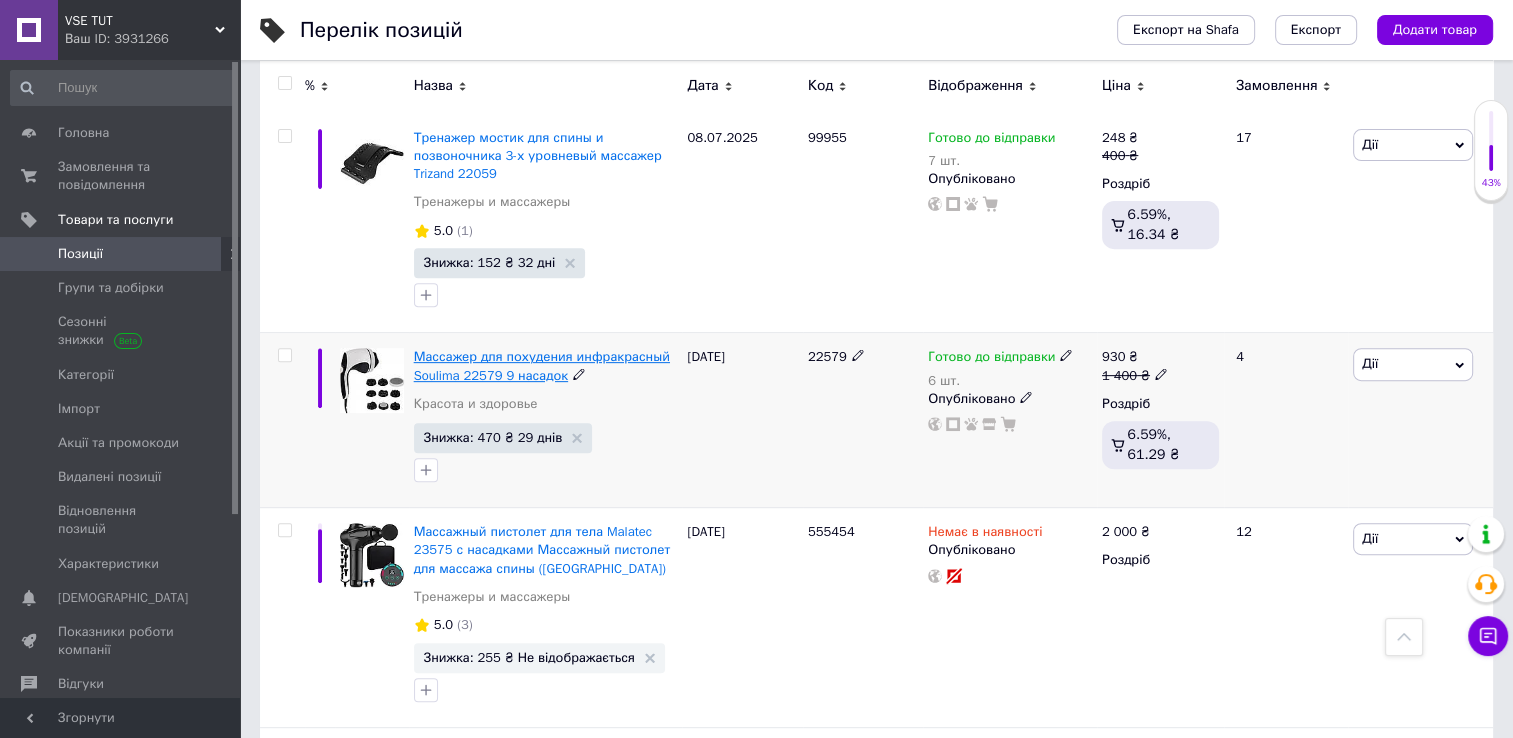 type on "[PERSON_NAME]" 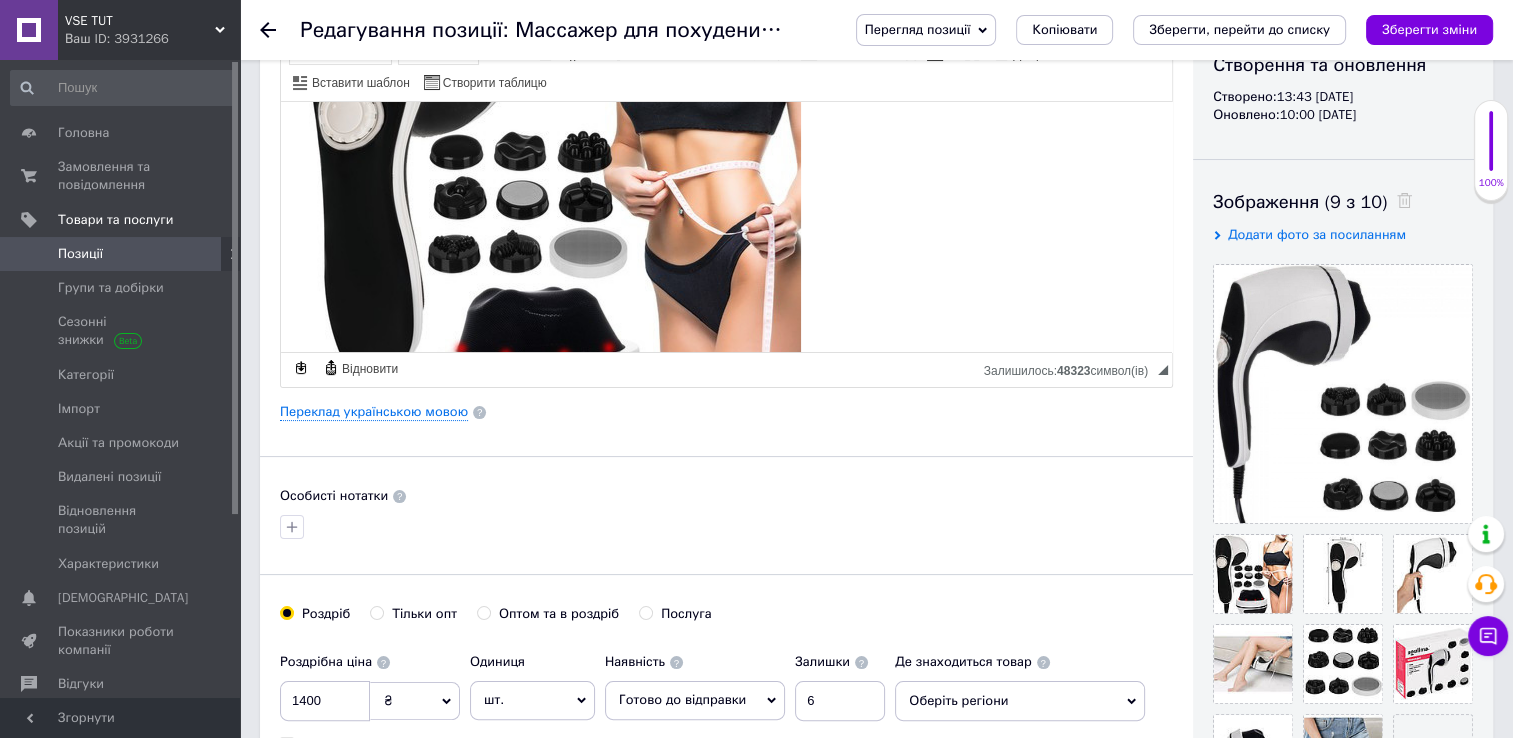scroll, scrollTop: 200, scrollLeft: 0, axis: vertical 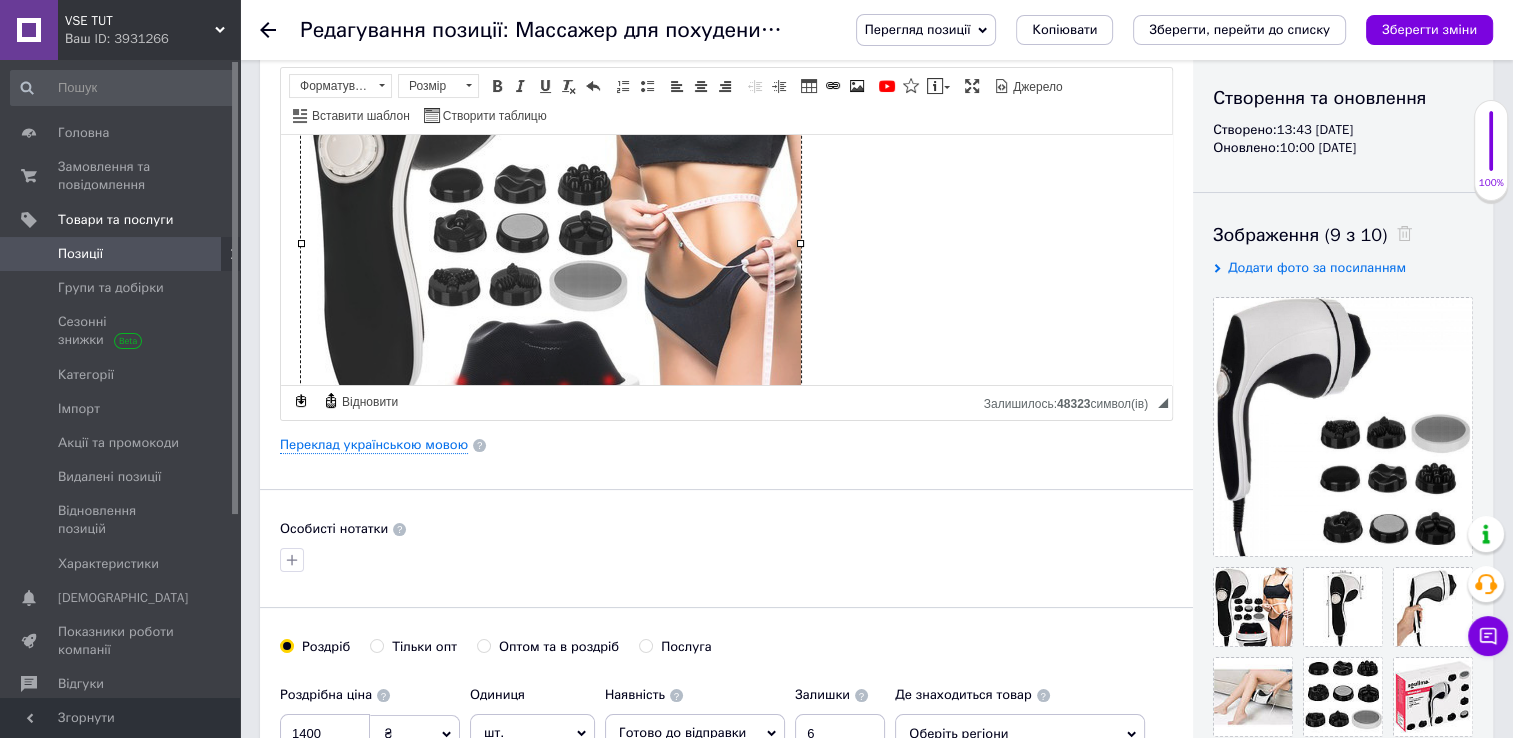 click at bounding box center [551, 221] 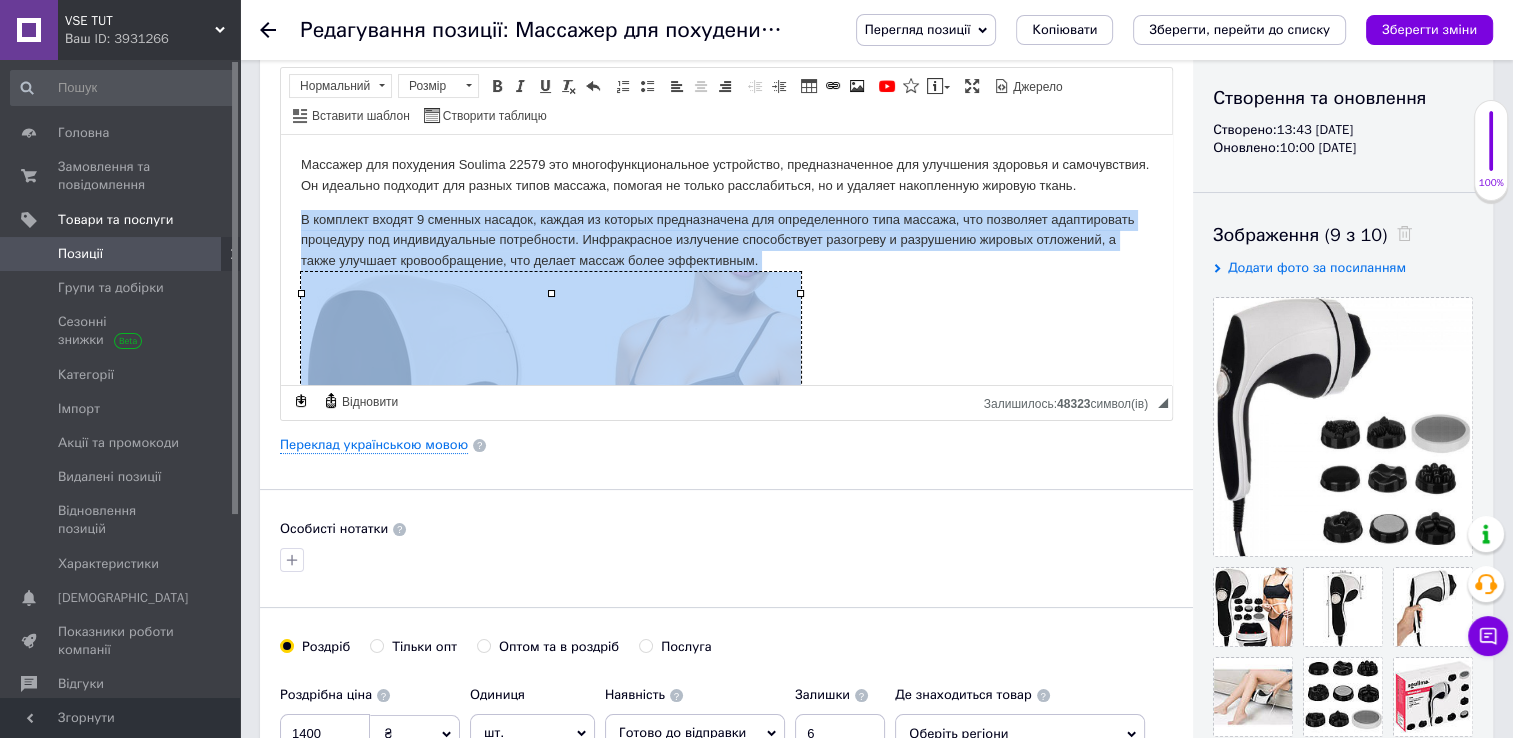 scroll, scrollTop: 0, scrollLeft: 0, axis: both 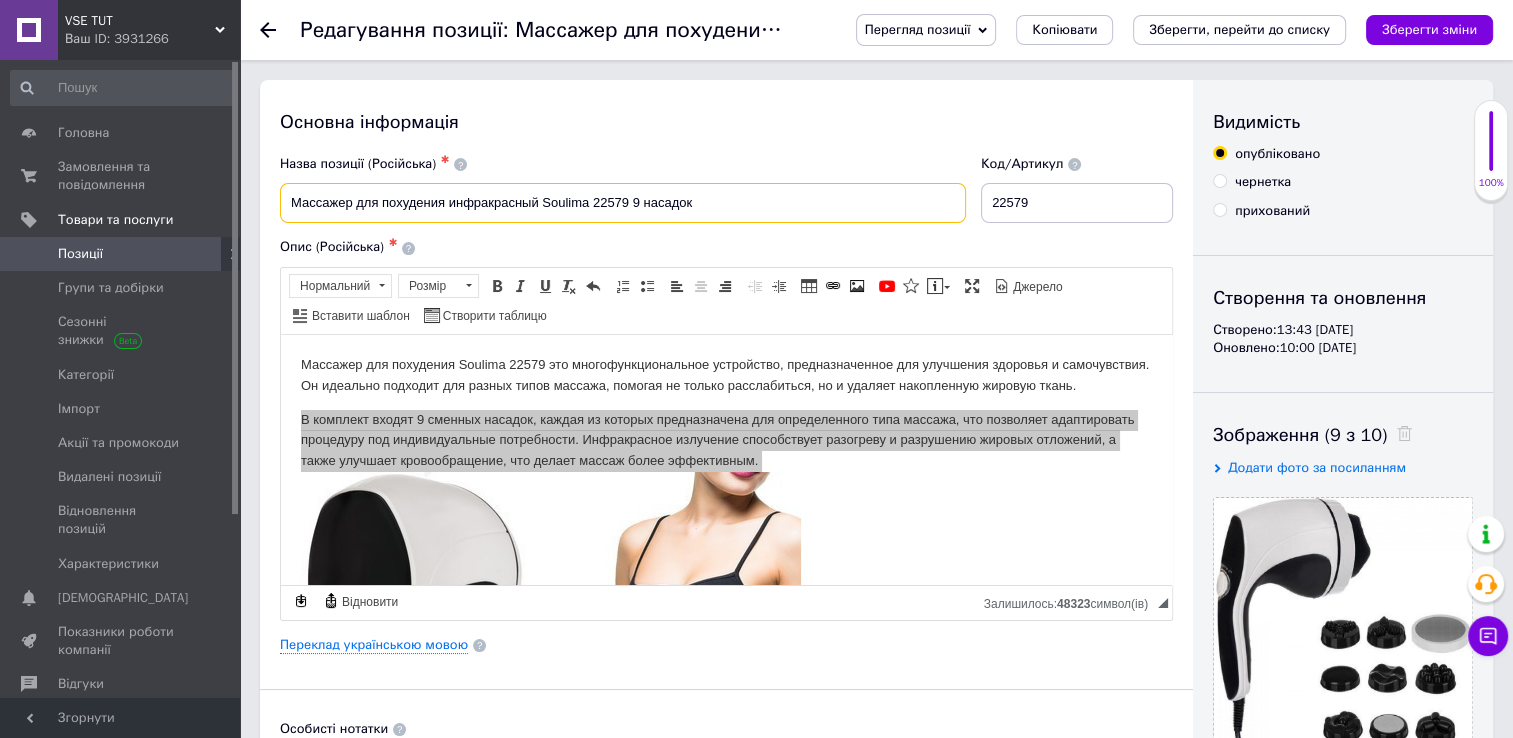 drag, startPoint x: 538, startPoint y: 203, endPoint x: 627, endPoint y: 202, distance: 89.005615 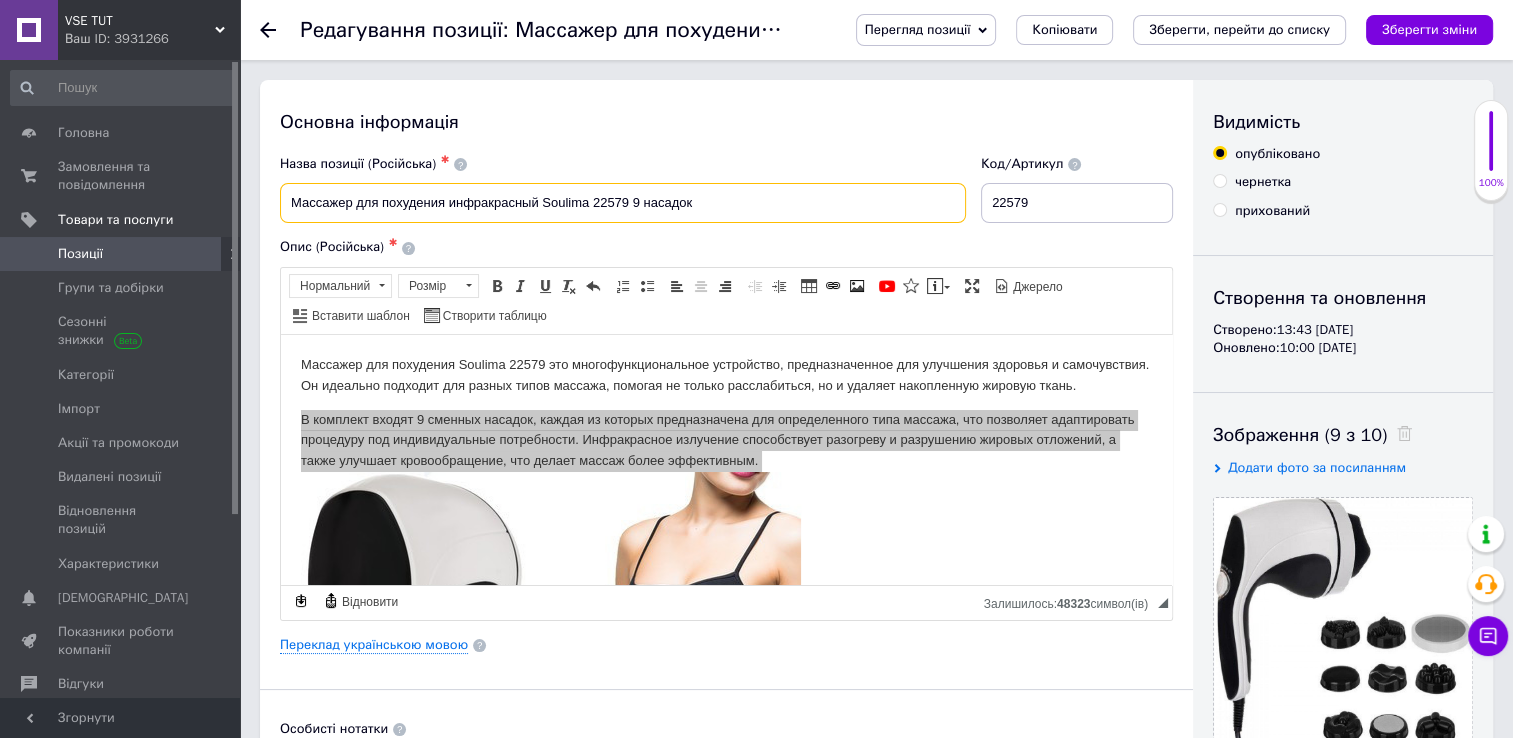 click on "Массажер для похудения инфракрасный Soulima 22579 9 насадок" at bounding box center [623, 203] 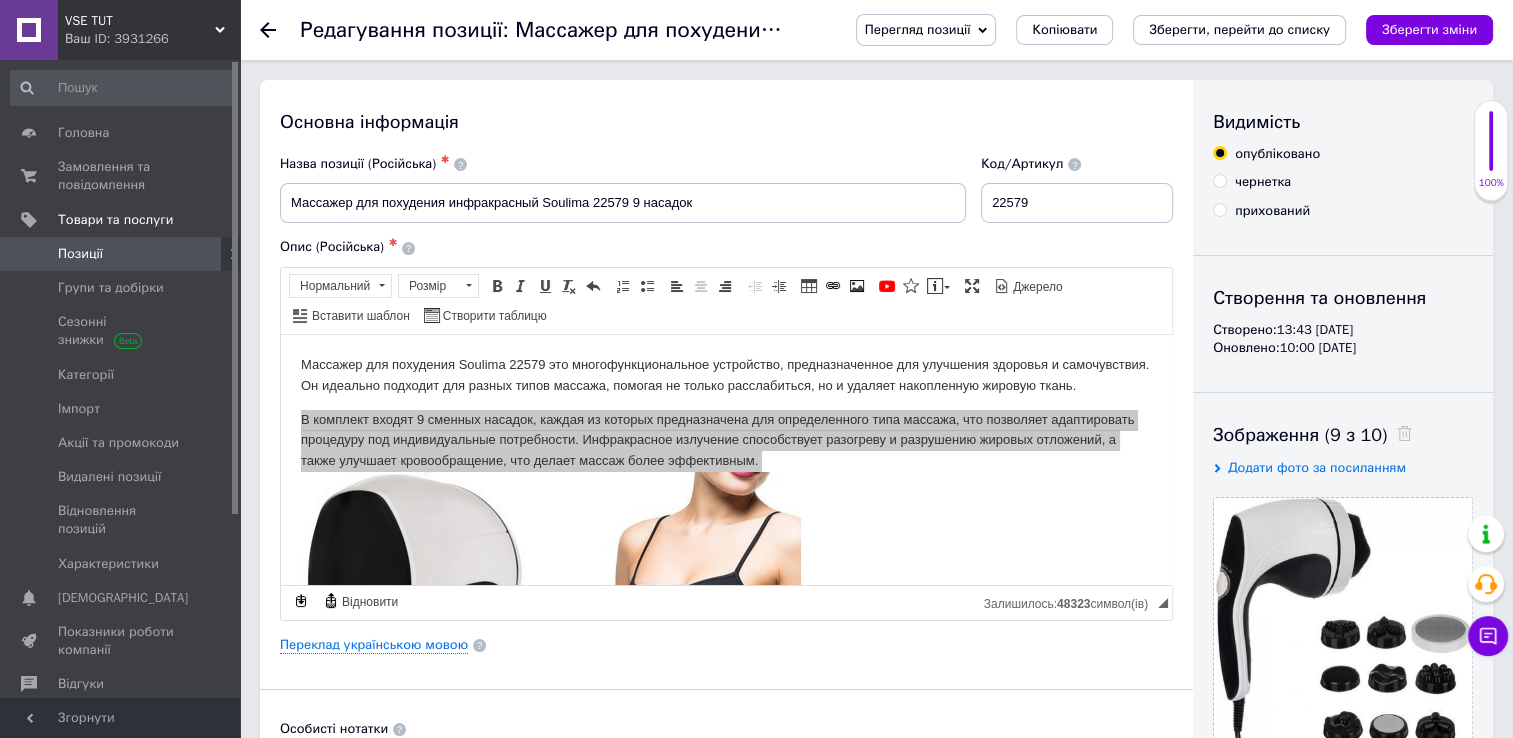 click 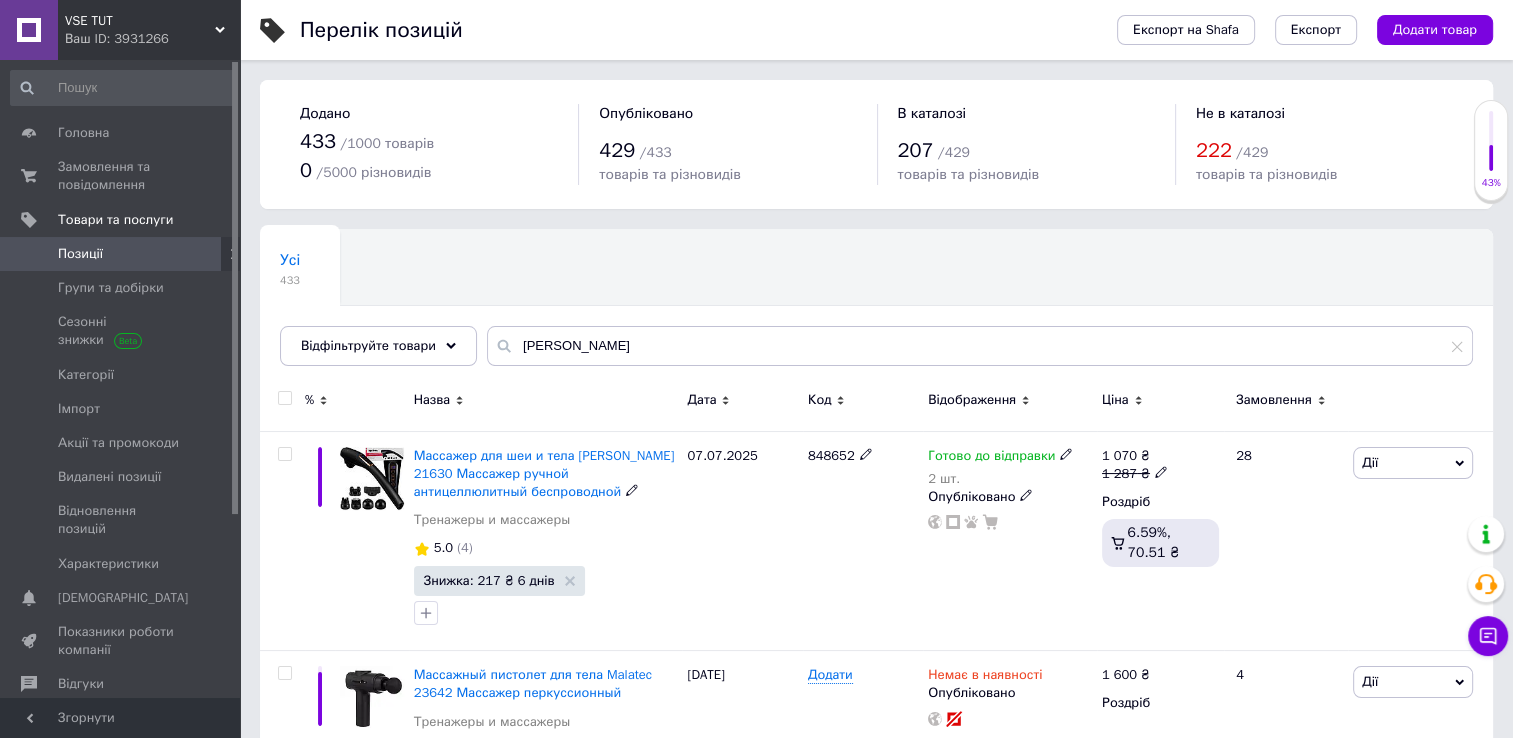 scroll, scrollTop: 100, scrollLeft: 0, axis: vertical 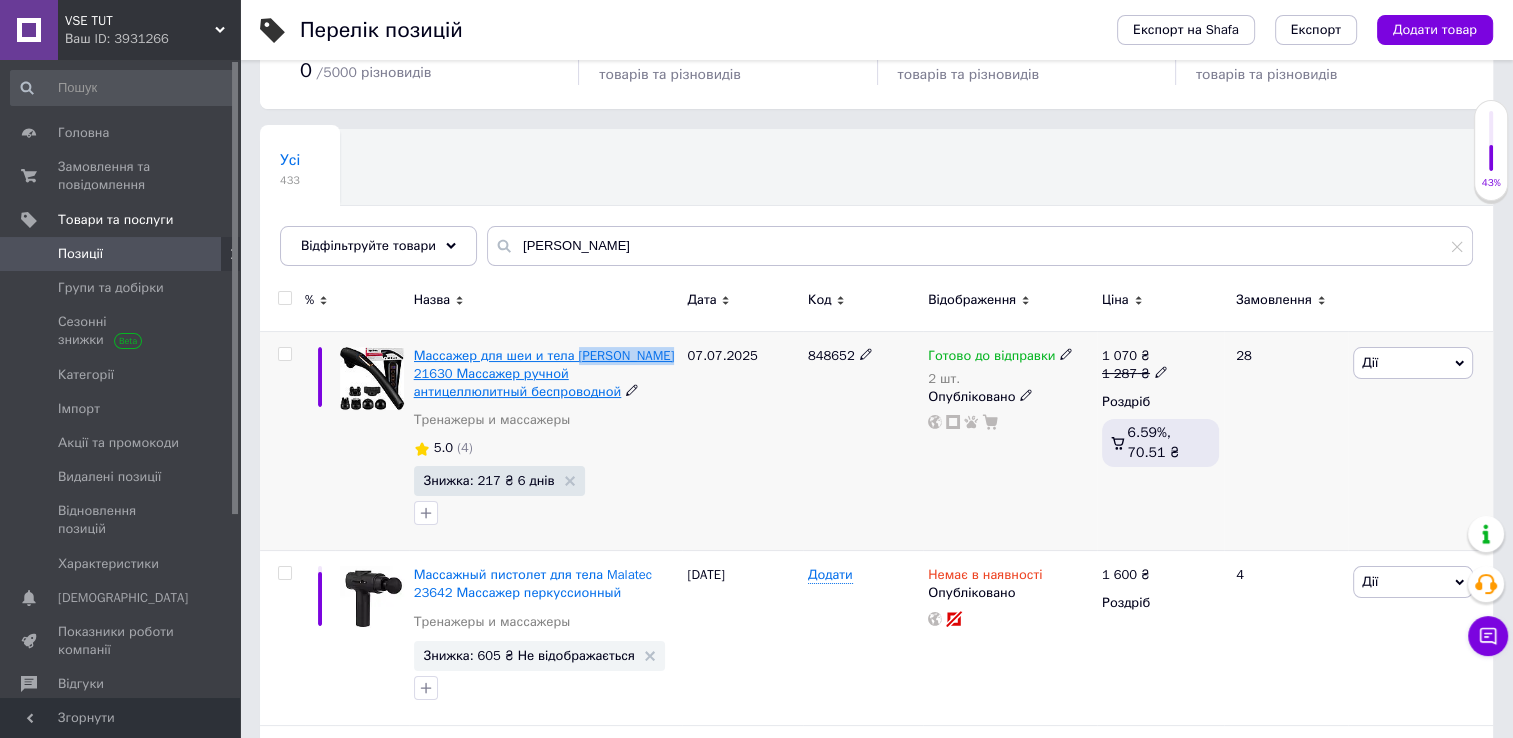 drag, startPoint x: 668, startPoint y: 356, endPoint x: 571, endPoint y: 355, distance: 97.00516 